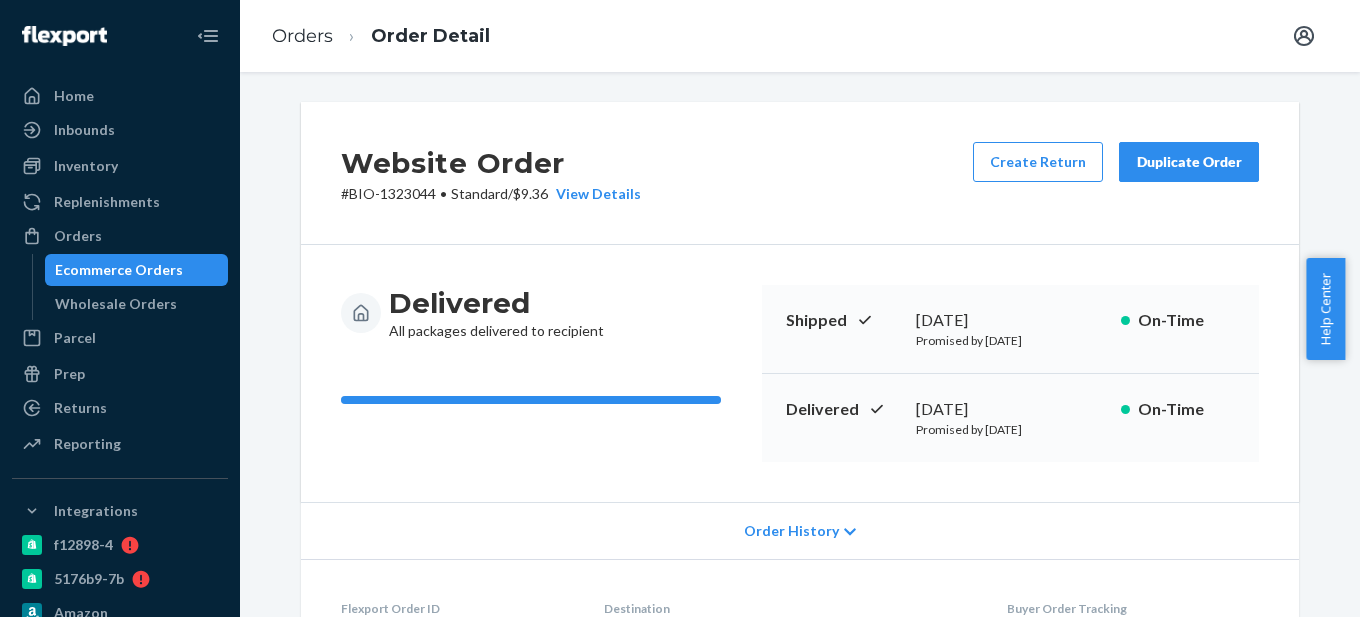 scroll, scrollTop: 0, scrollLeft: 0, axis: both 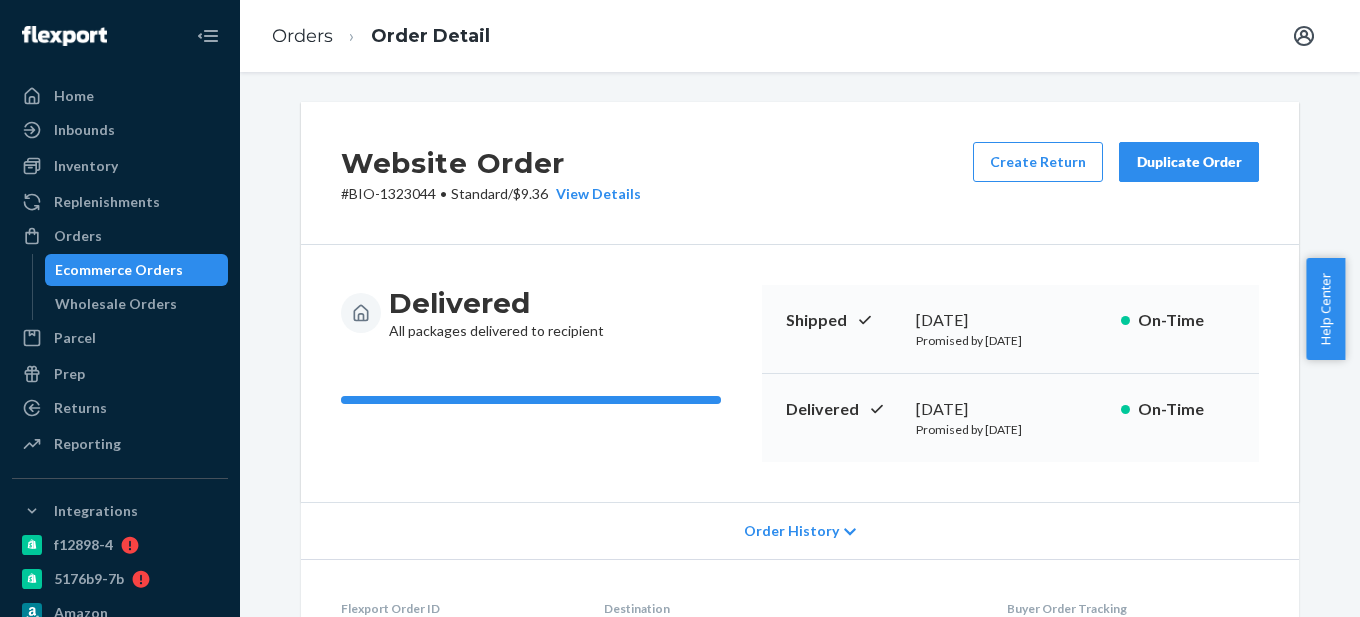 click on "Ecommerce Orders" at bounding box center [119, 270] 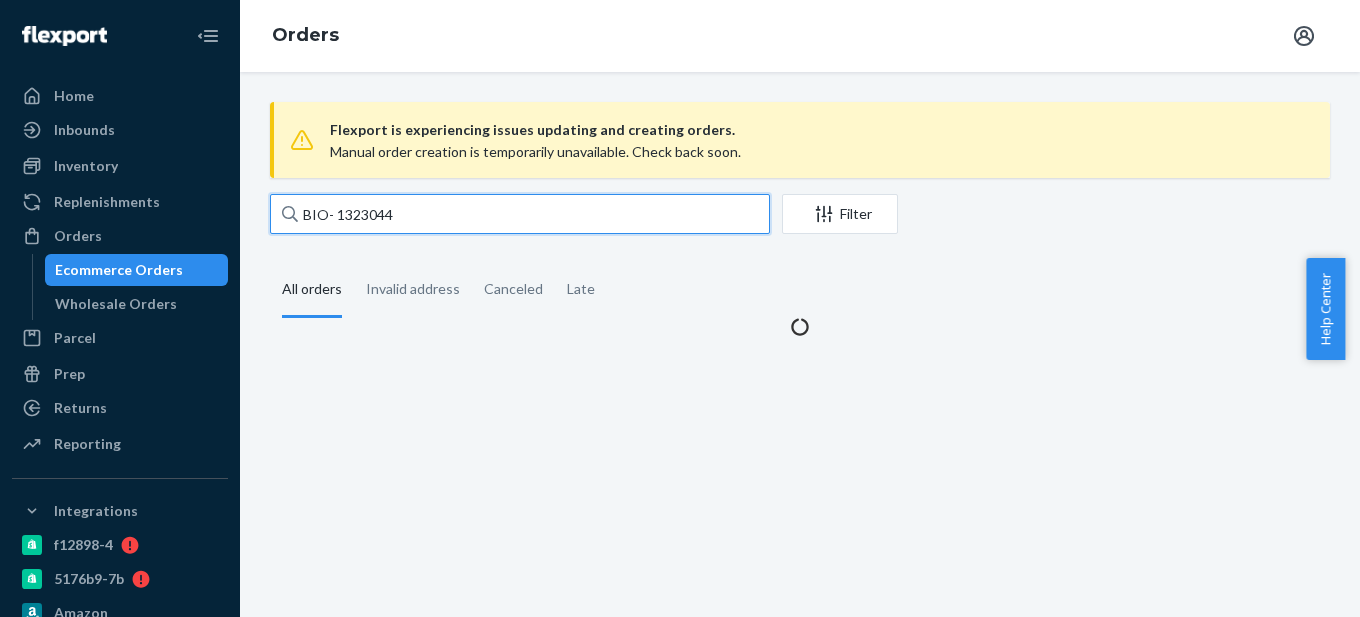 drag, startPoint x: 338, startPoint y: 217, endPoint x: 512, endPoint y: 211, distance: 174.10342 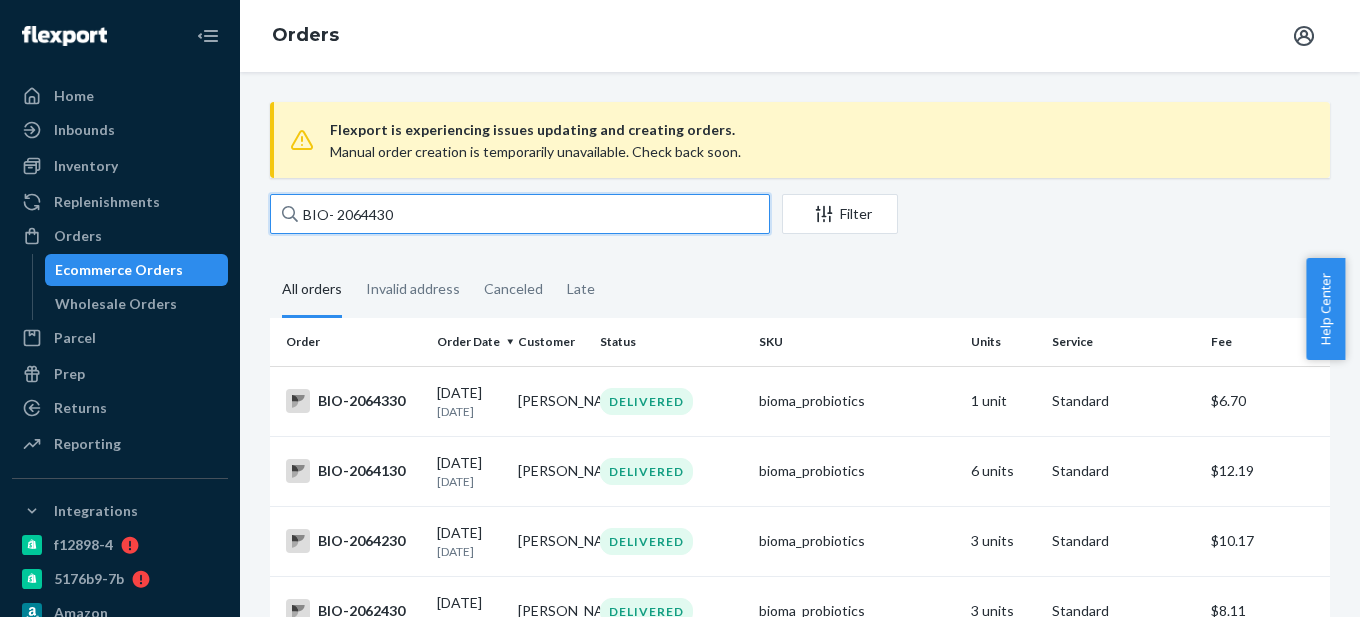 type on "BIO- 2064430" 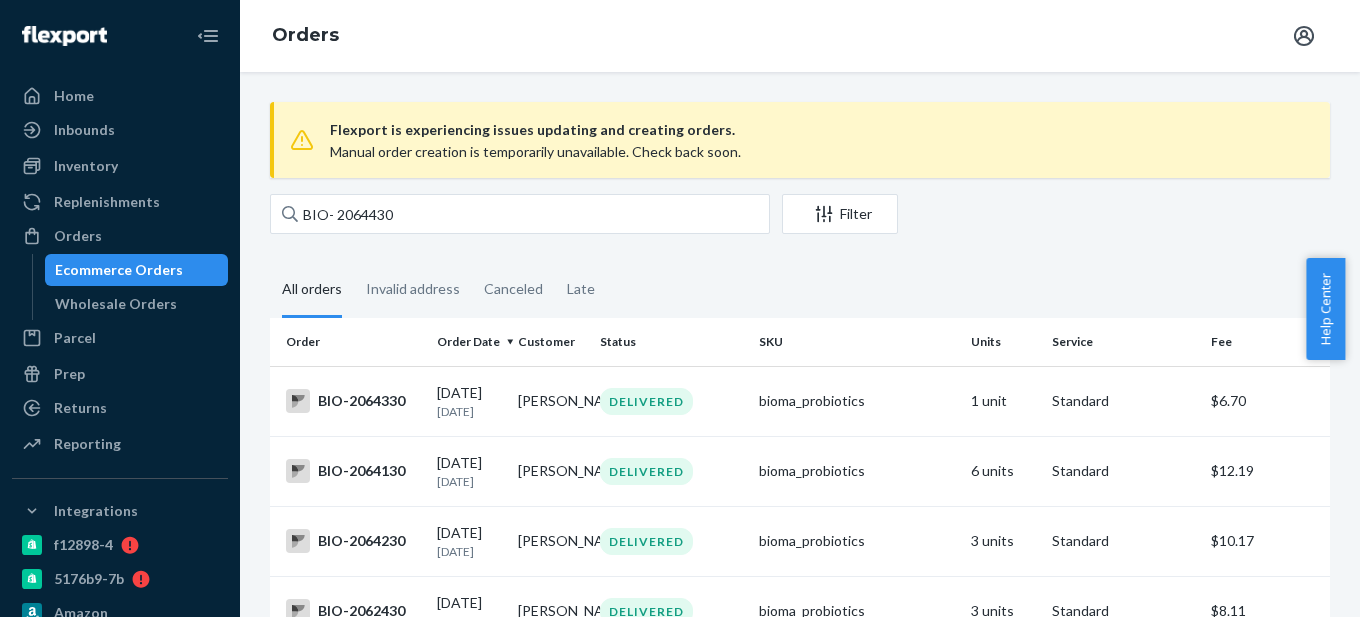 scroll, scrollTop: 349, scrollLeft: 0, axis: vertical 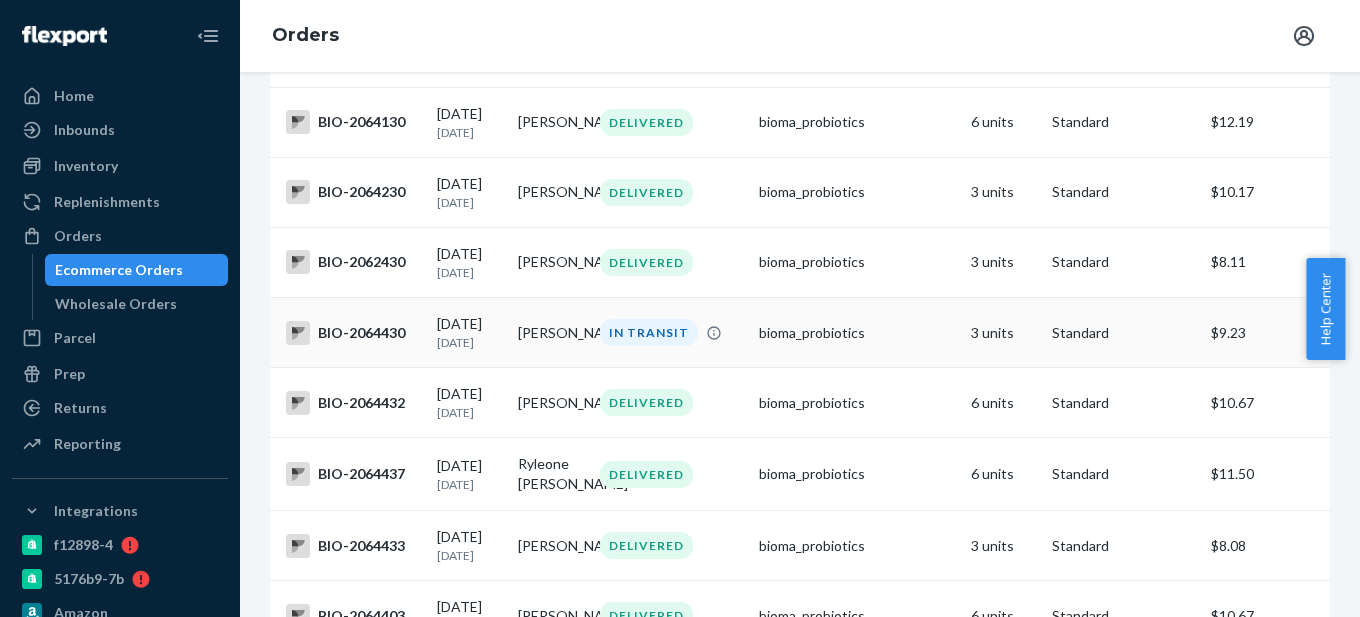 click on "BIO-2064430" at bounding box center [353, 333] 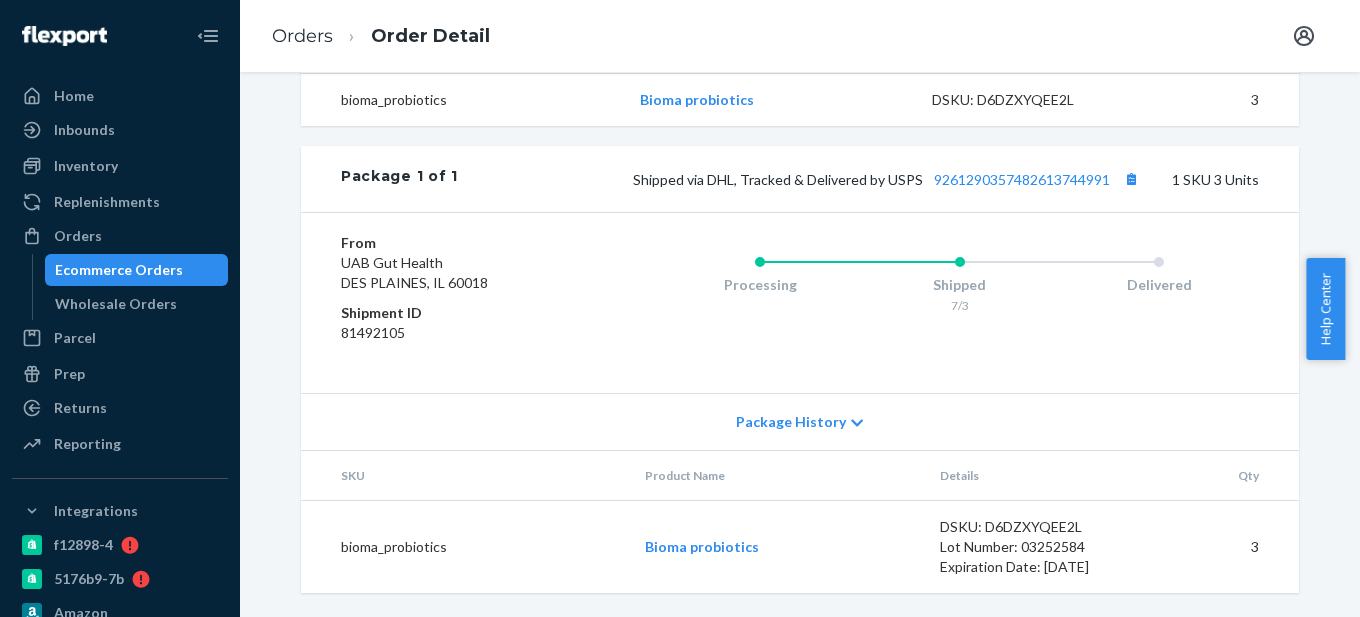 scroll, scrollTop: 769, scrollLeft: 0, axis: vertical 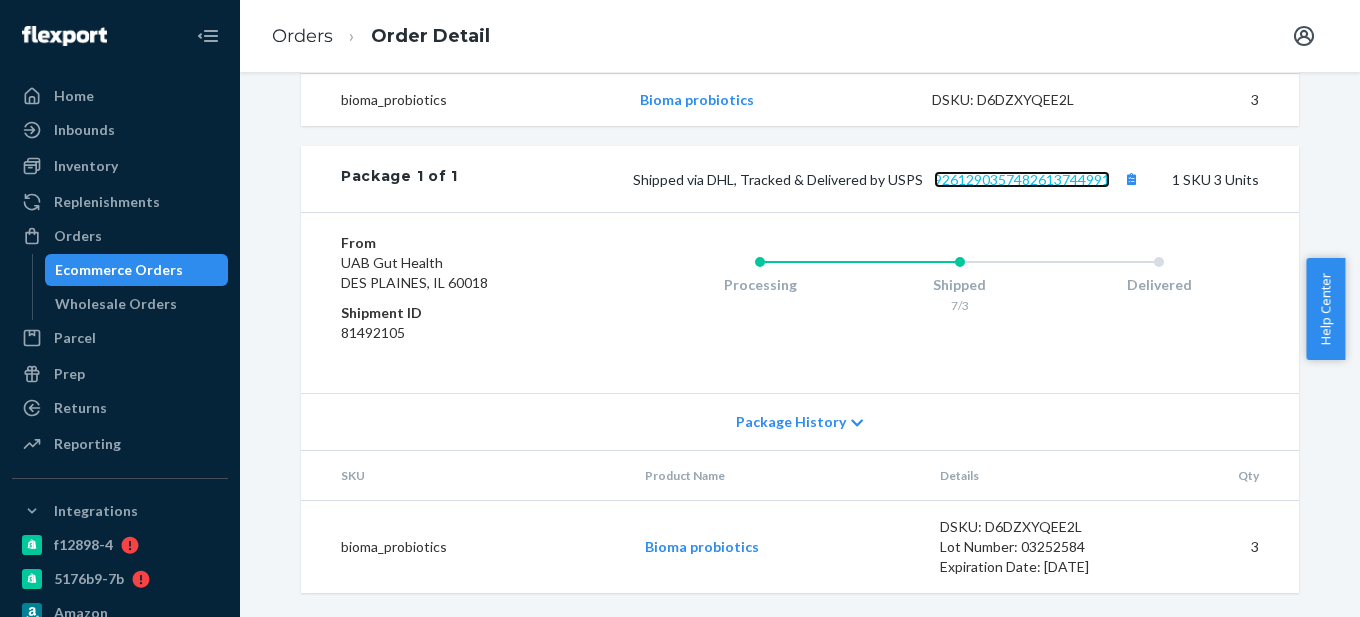 click on "9261290357482613744991" at bounding box center [1022, 179] 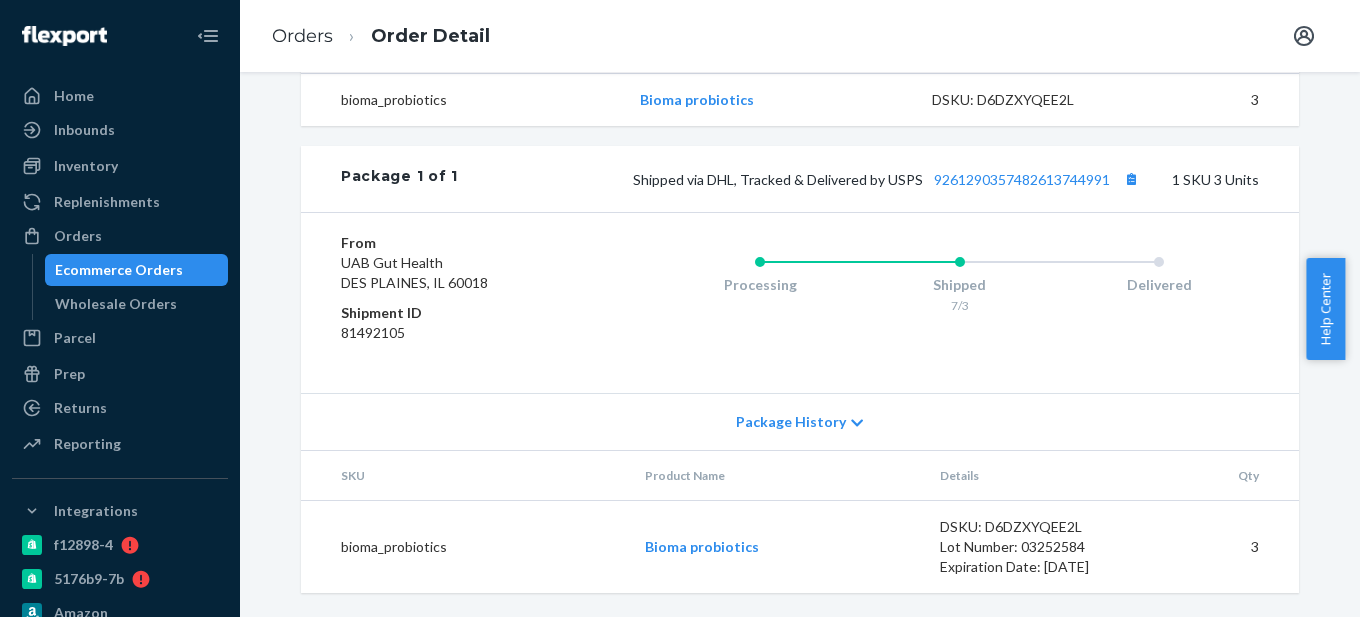click on "Package History" at bounding box center (791, 422) 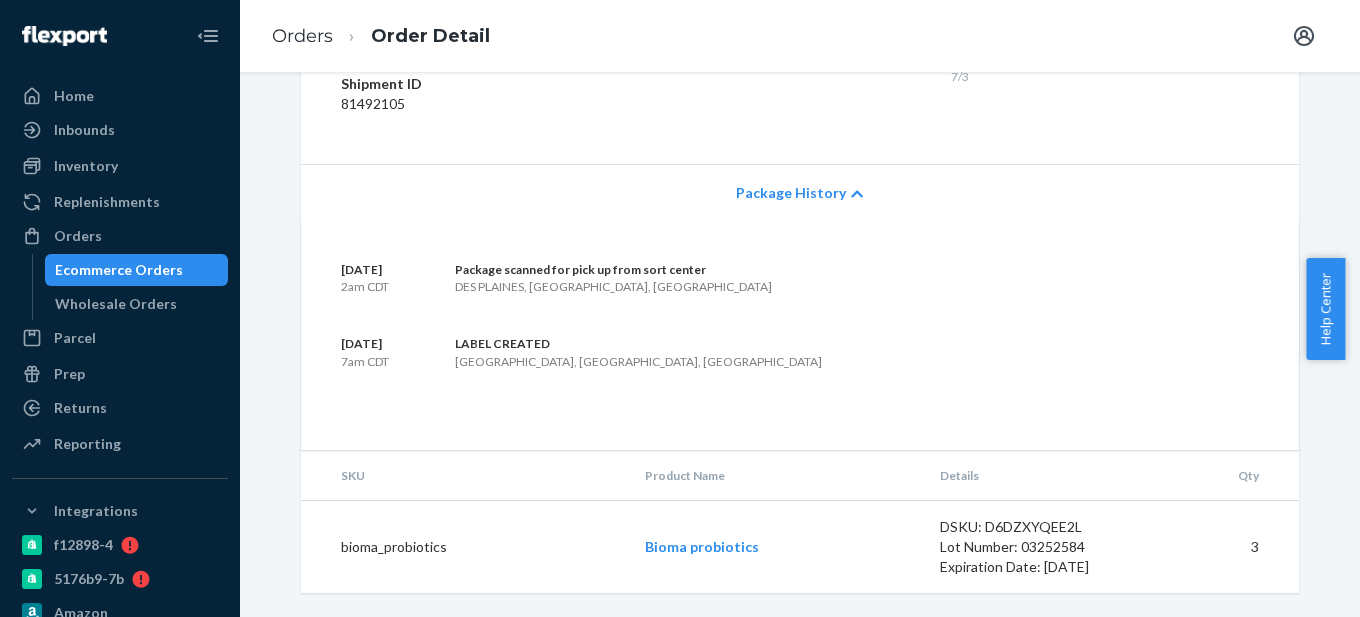 scroll, scrollTop: 969, scrollLeft: 0, axis: vertical 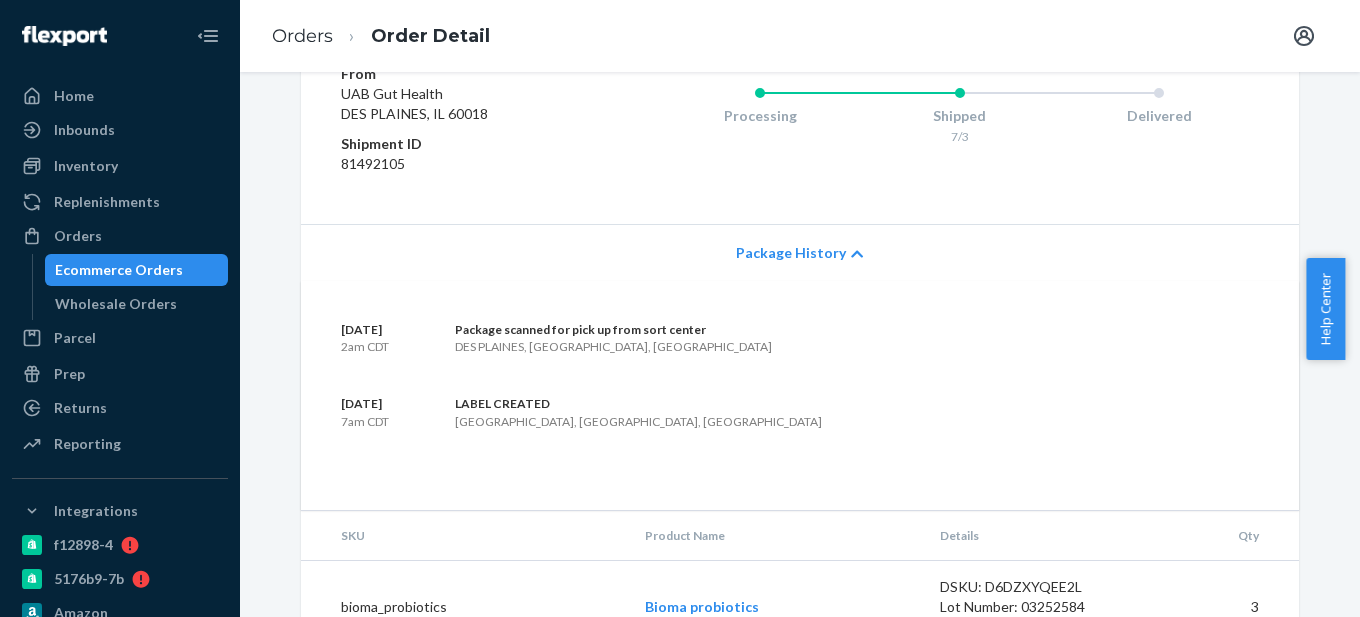 click on "Package History" at bounding box center [791, 253] 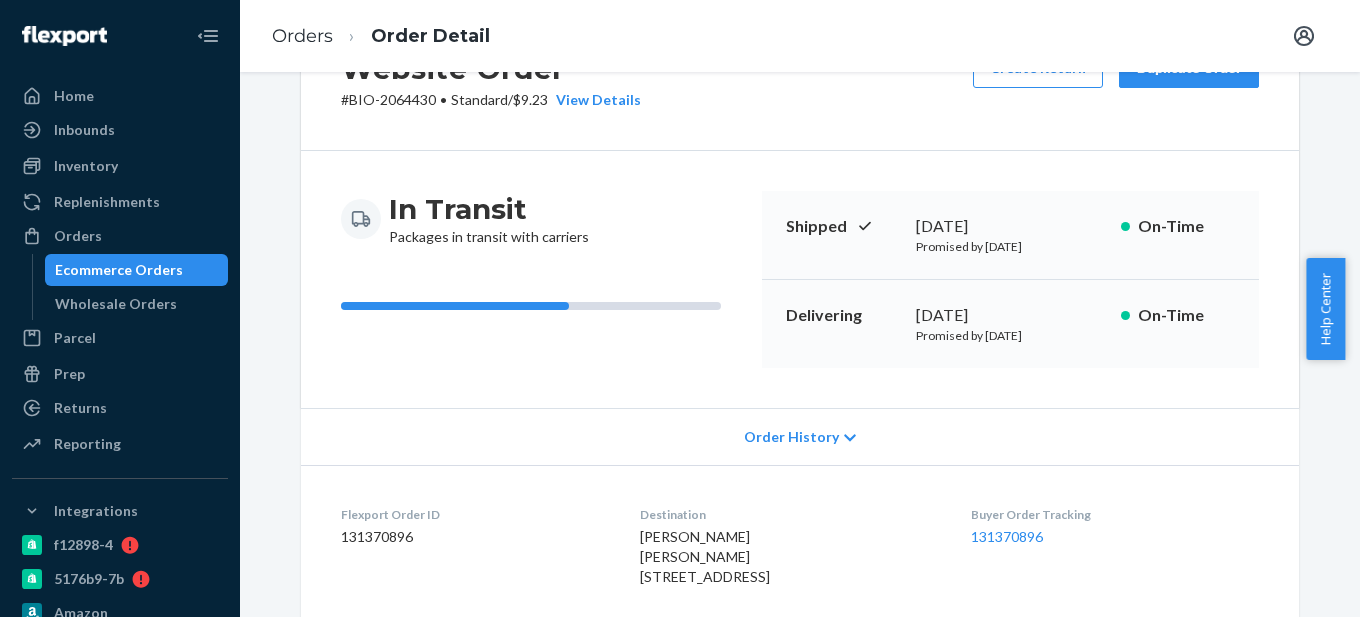 scroll, scrollTop: 69, scrollLeft: 0, axis: vertical 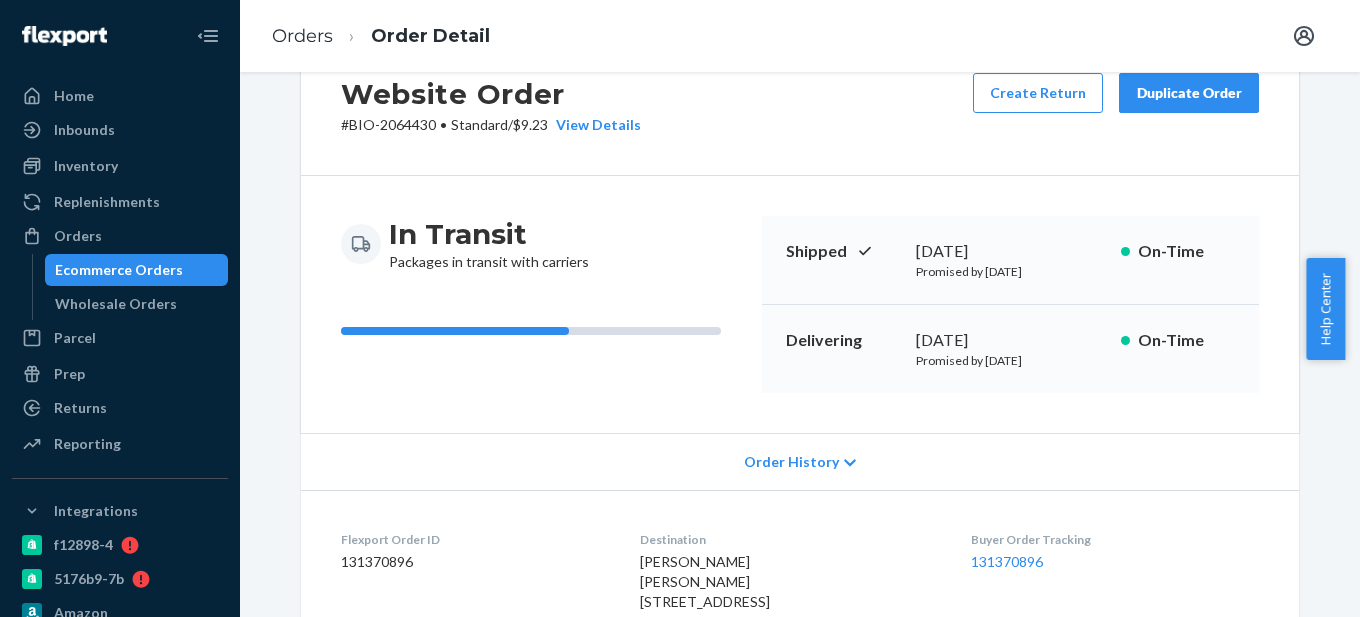 click on "Ecommerce Orders" at bounding box center [119, 270] 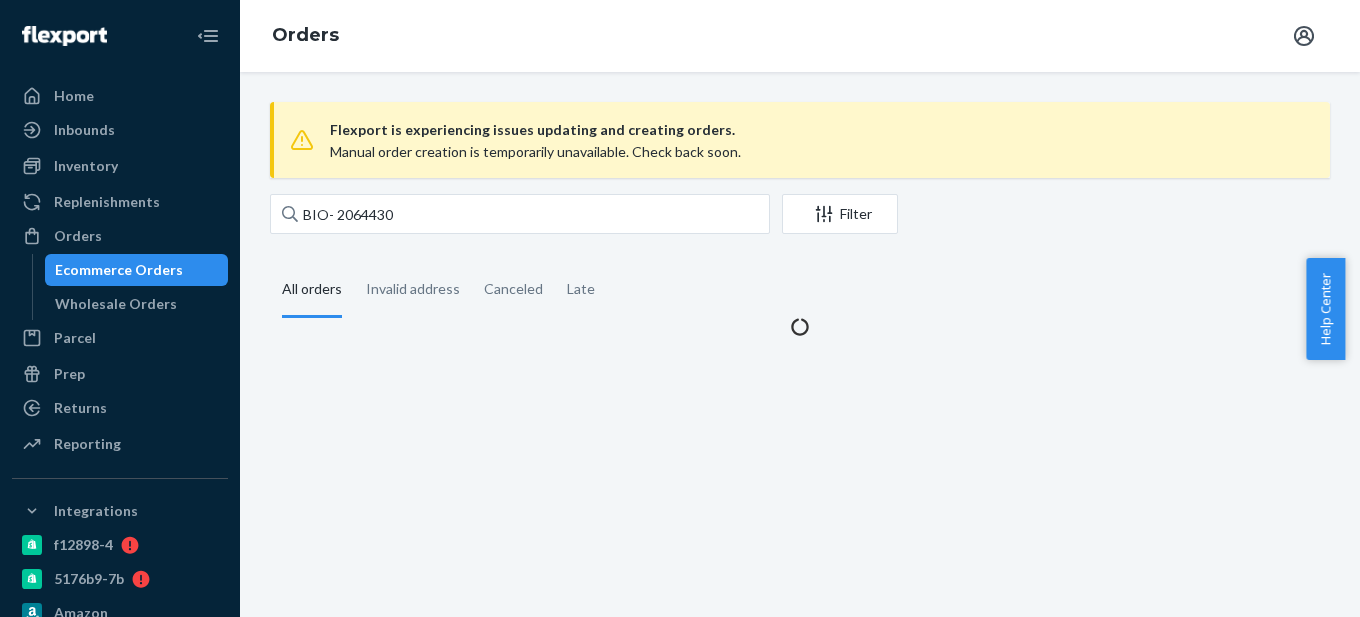 scroll, scrollTop: 0, scrollLeft: 0, axis: both 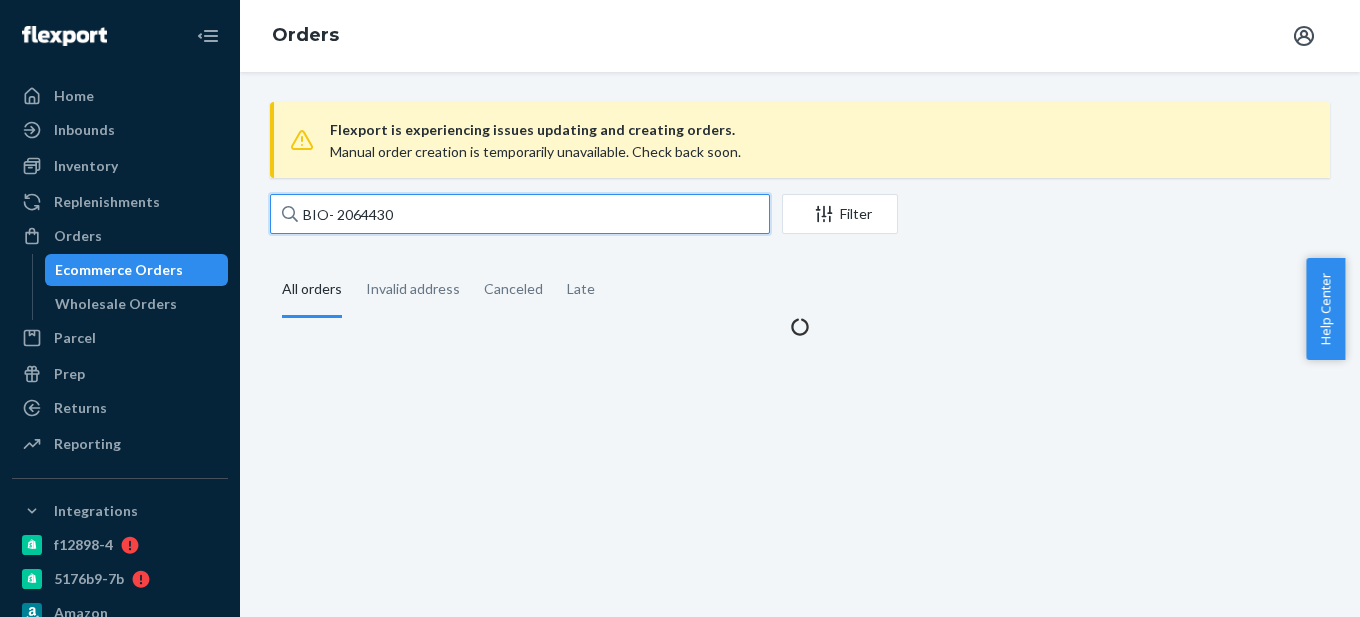 drag, startPoint x: 337, startPoint y: 215, endPoint x: 476, endPoint y: 215, distance: 139 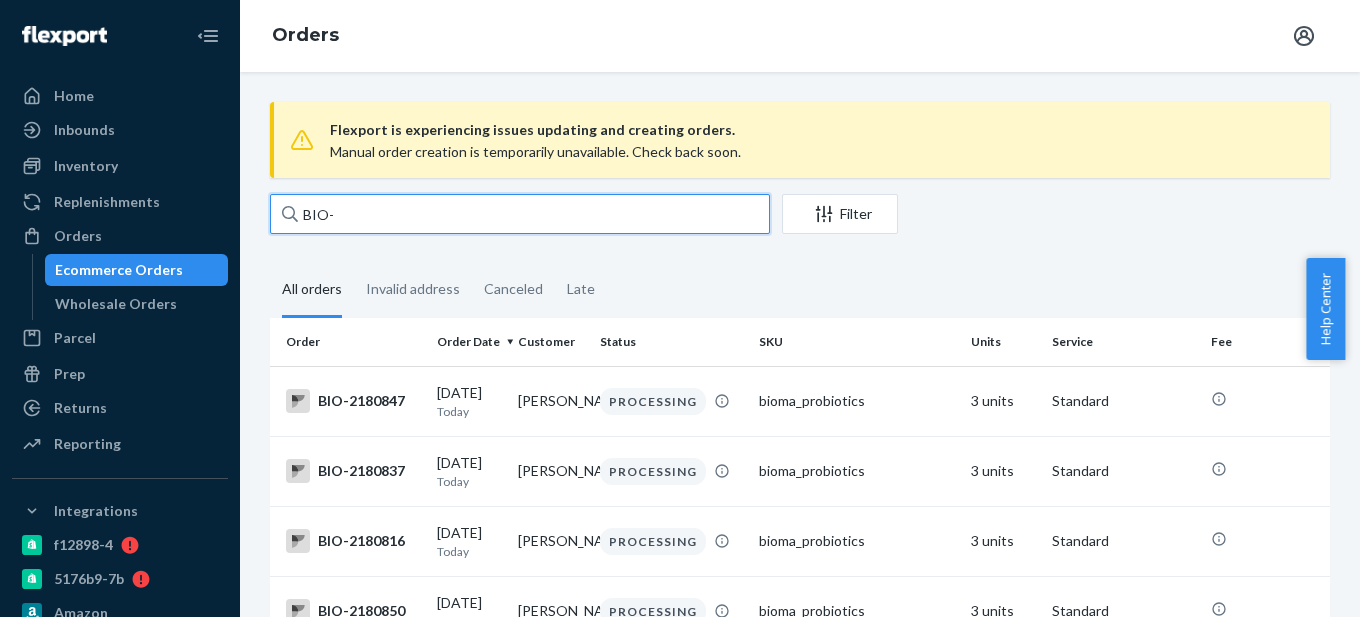 paste on "2122794" 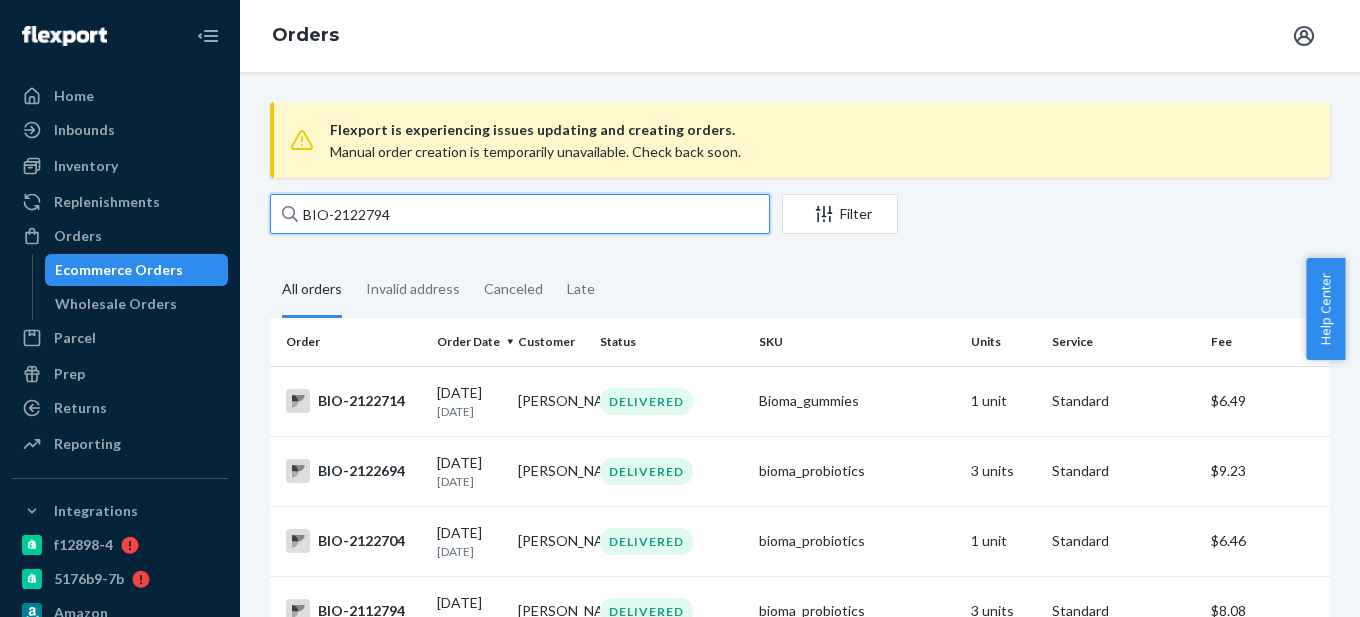 type on "BIO-2122794" 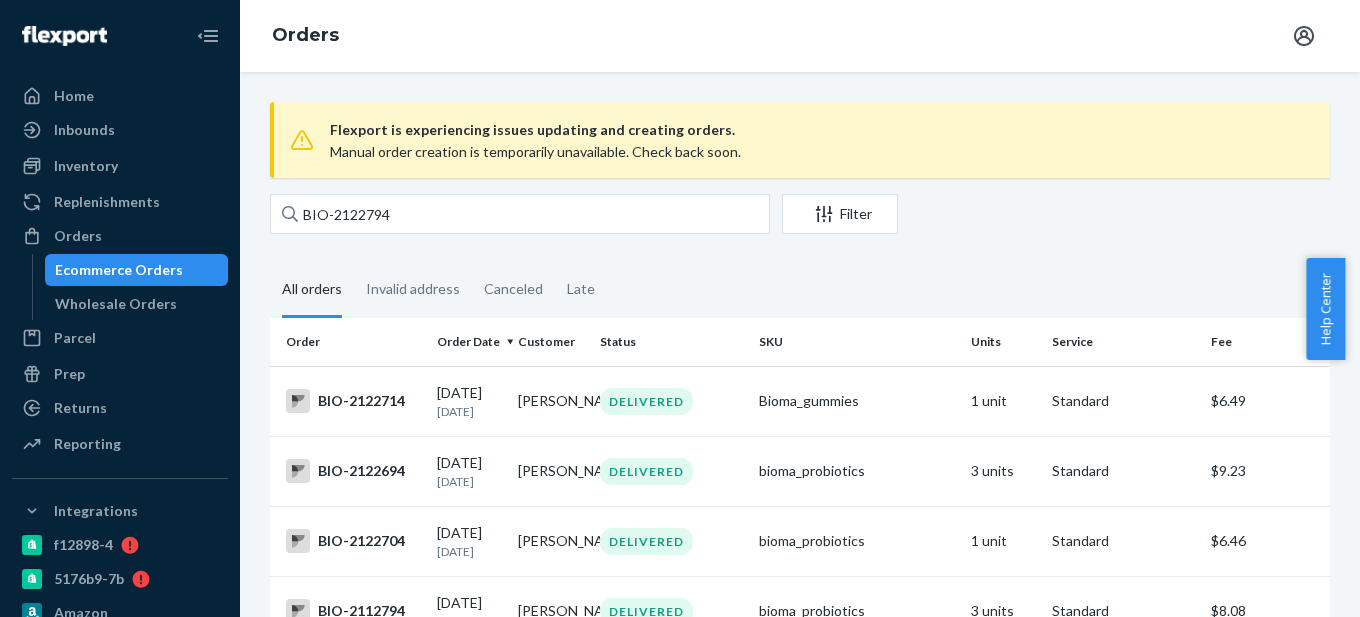 scroll, scrollTop: 423, scrollLeft: 0, axis: vertical 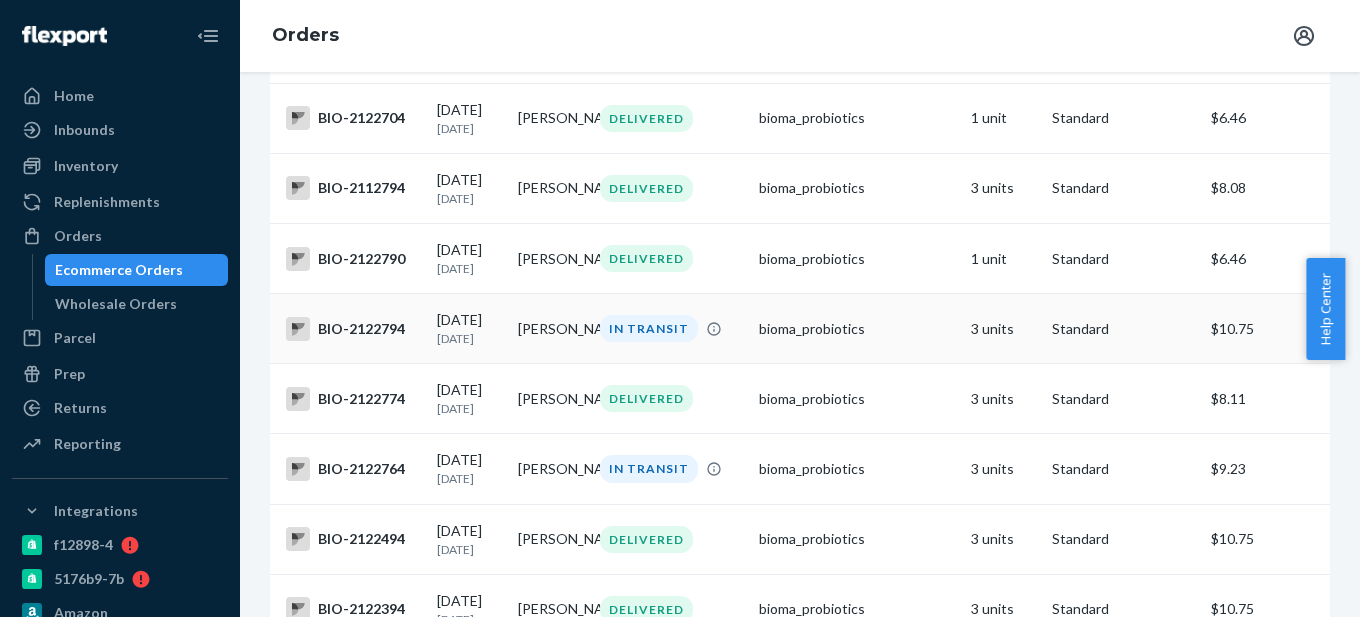 click on "BIO-2122794" at bounding box center (353, 329) 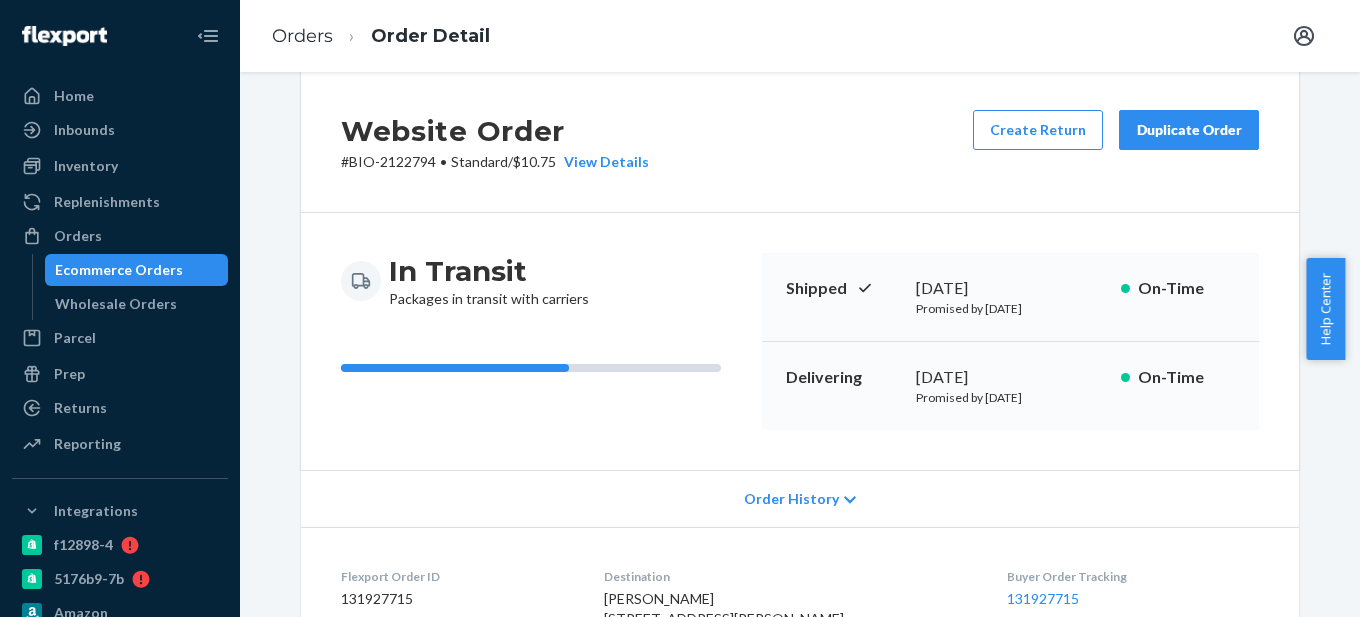 scroll, scrollTop: 0, scrollLeft: 0, axis: both 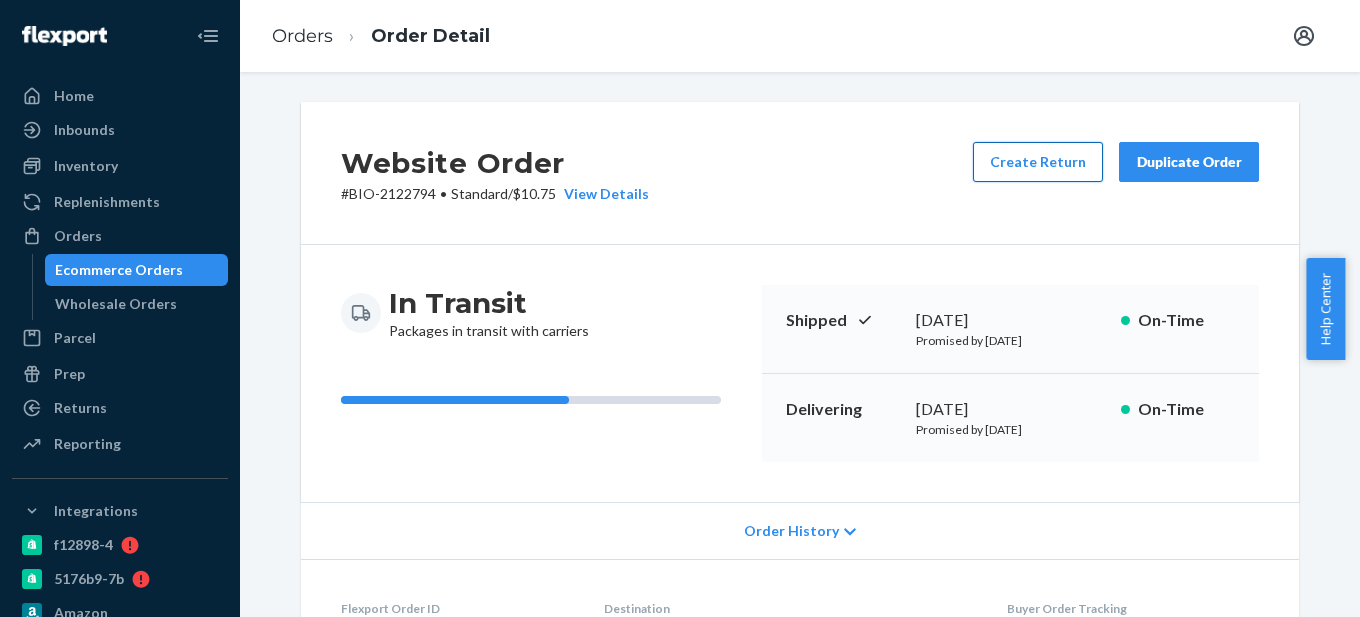 click on "Create Return" at bounding box center [1038, 162] 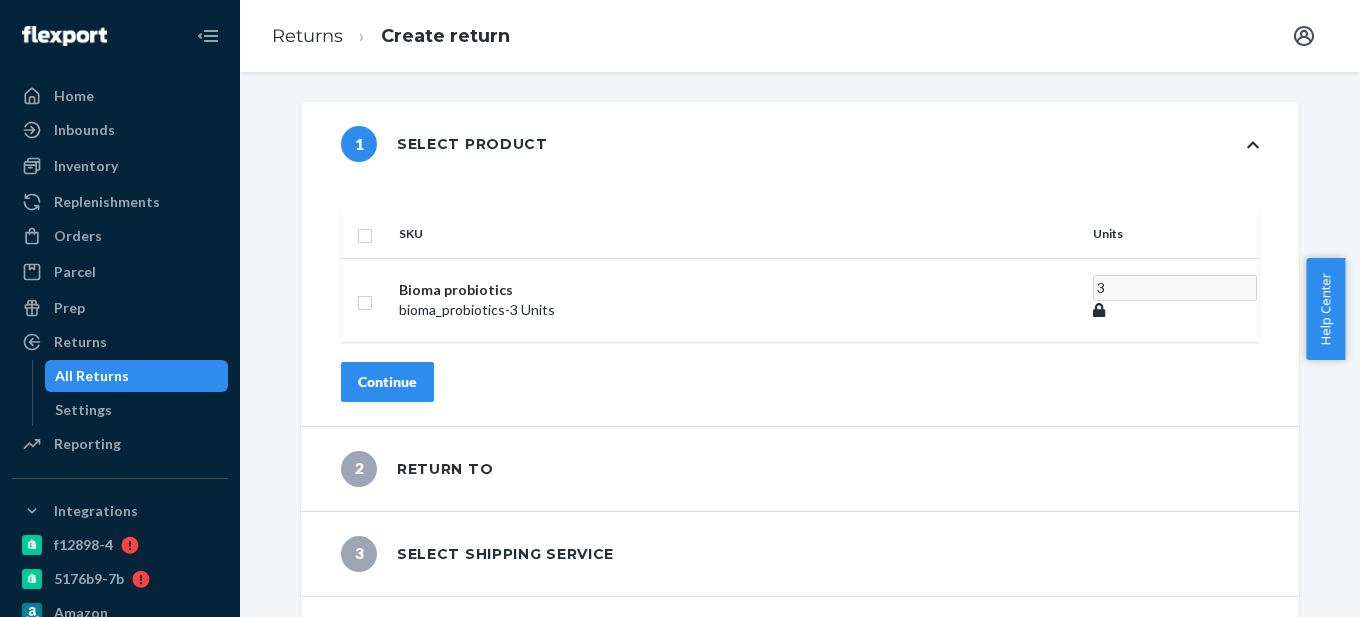 scroll, scrollTop: 34, scrollLeft: 0, axis: vertical 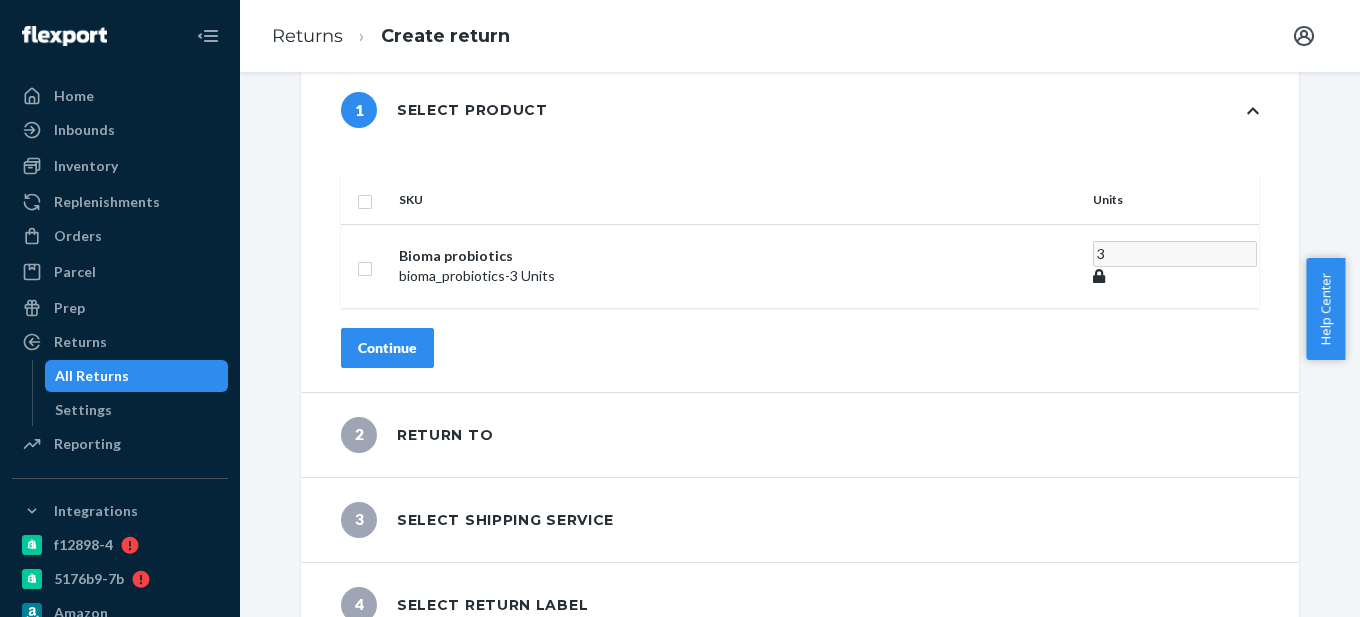 click on "Continue" at bounding box center (387, 348) 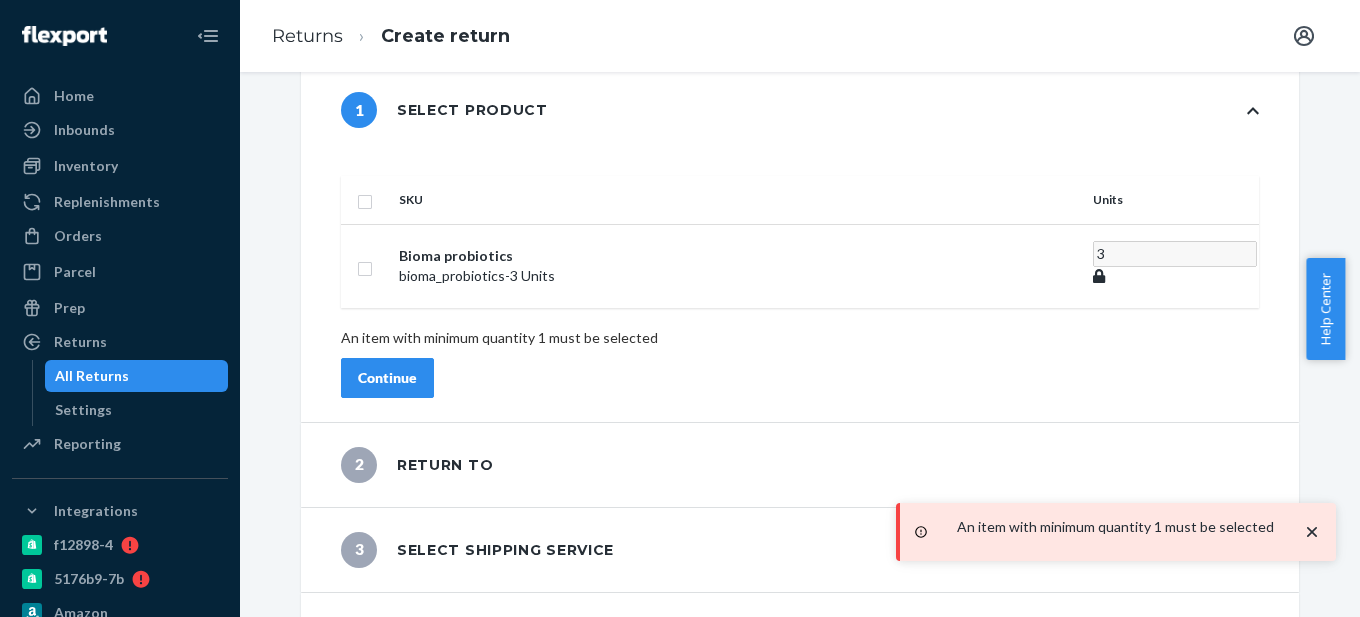 click 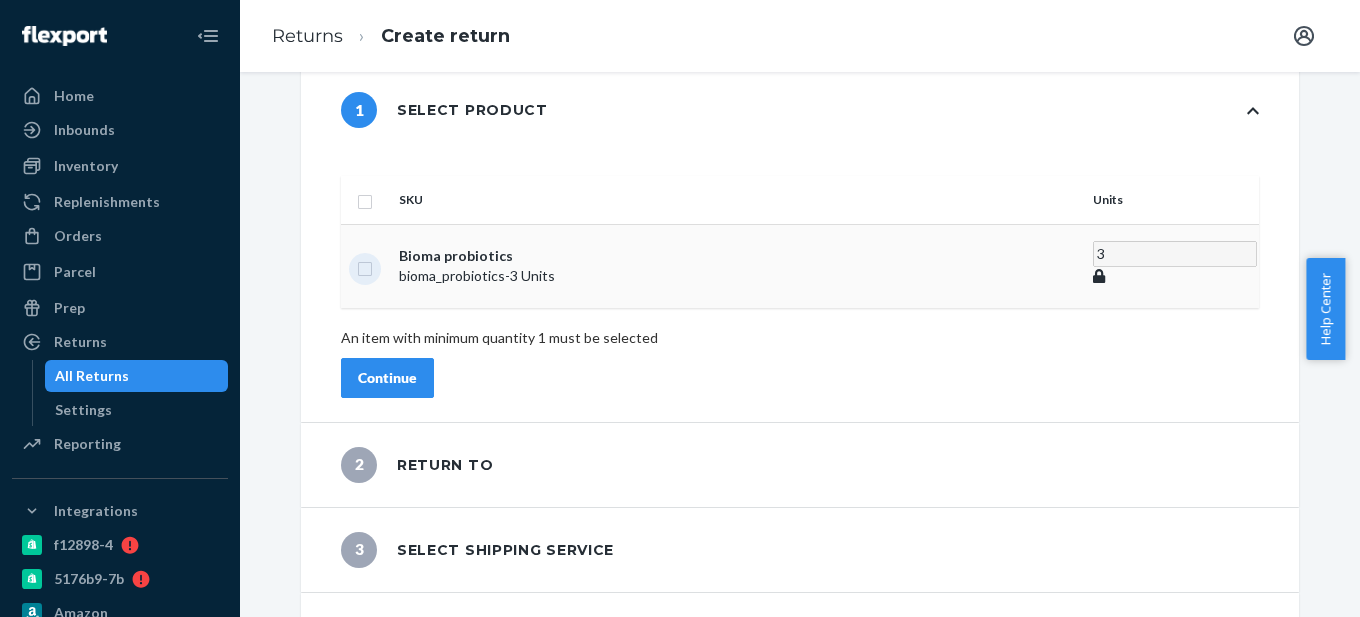 click at bounding box center [365, 266] 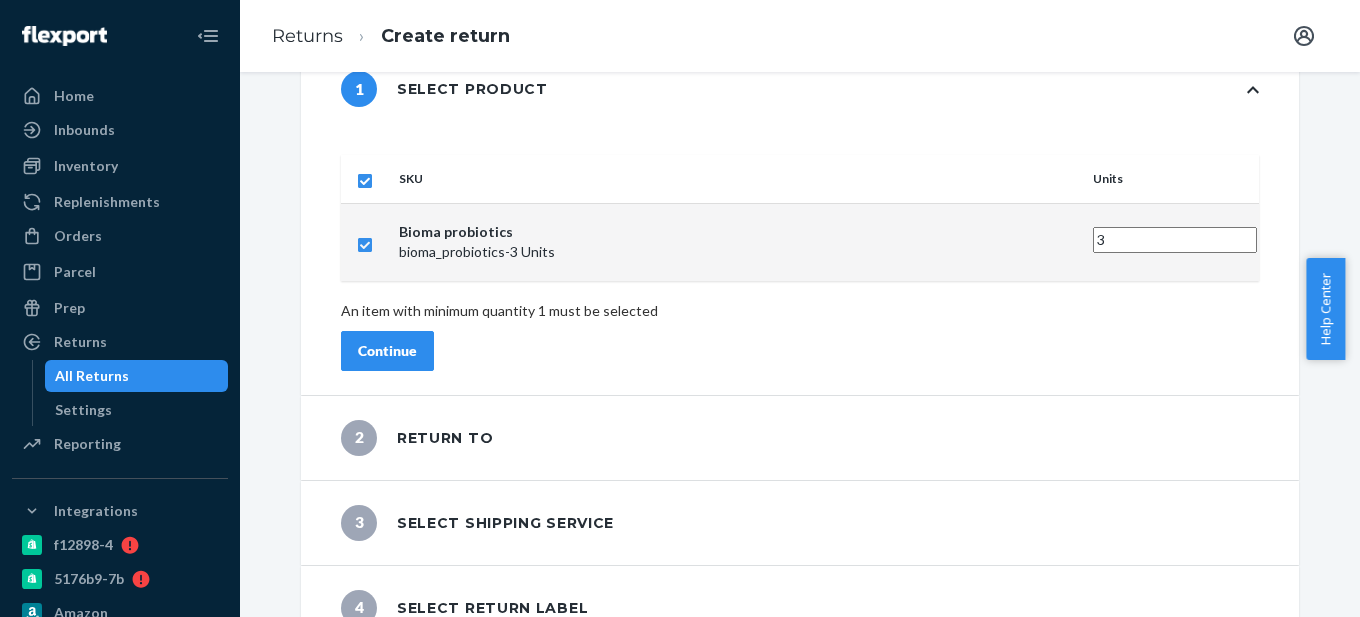 scroll, scrollTop: 70, scrollLeft: 0, axis: vertical 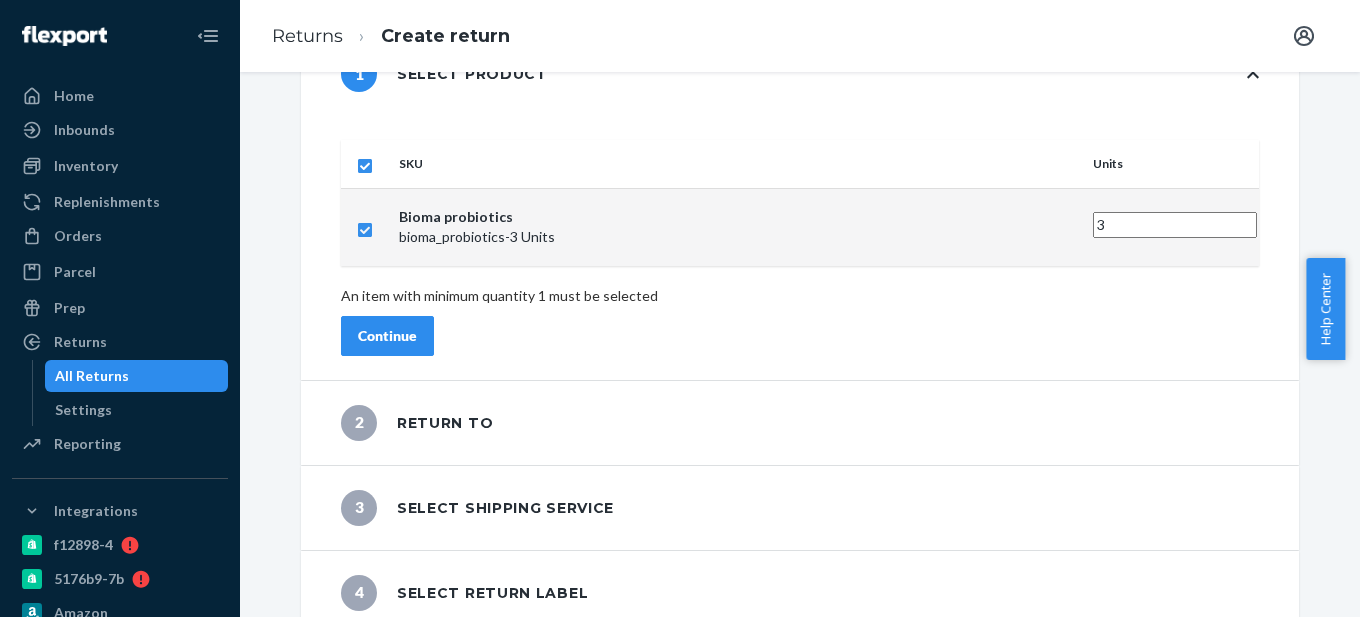 click on "Continue" at bounding box center (387, 336) 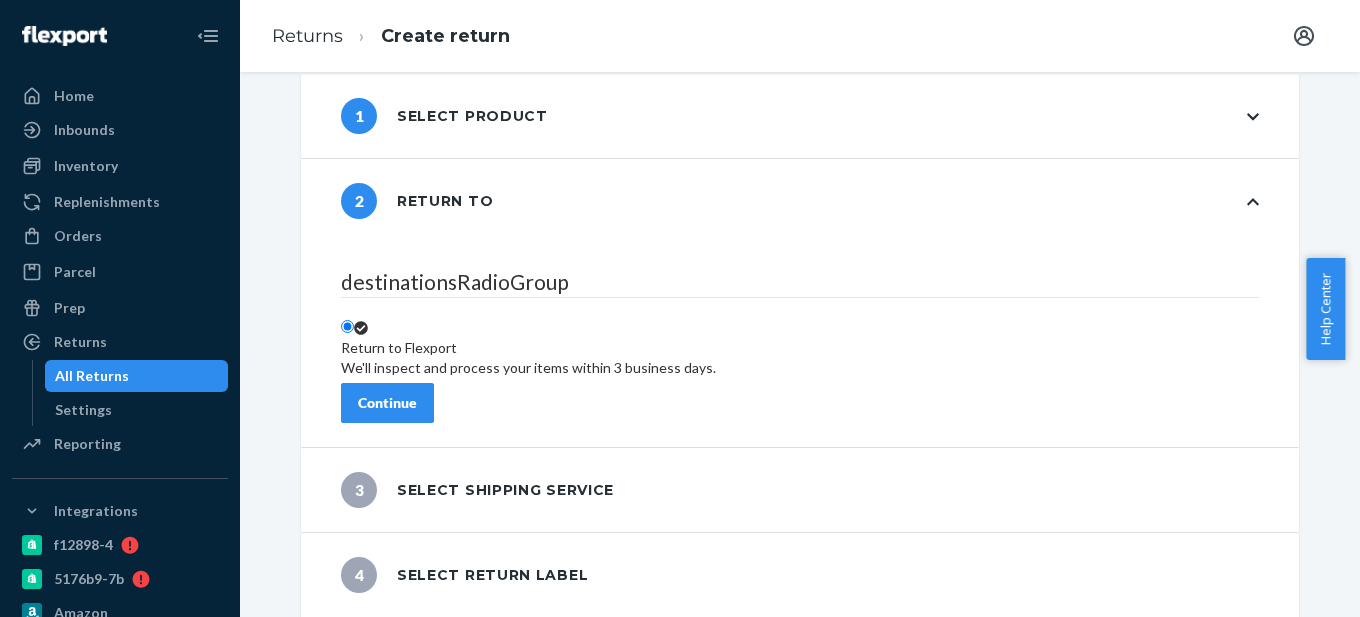 scroll, scrollTop: 16, scrollLeft: 0, axis: vertical 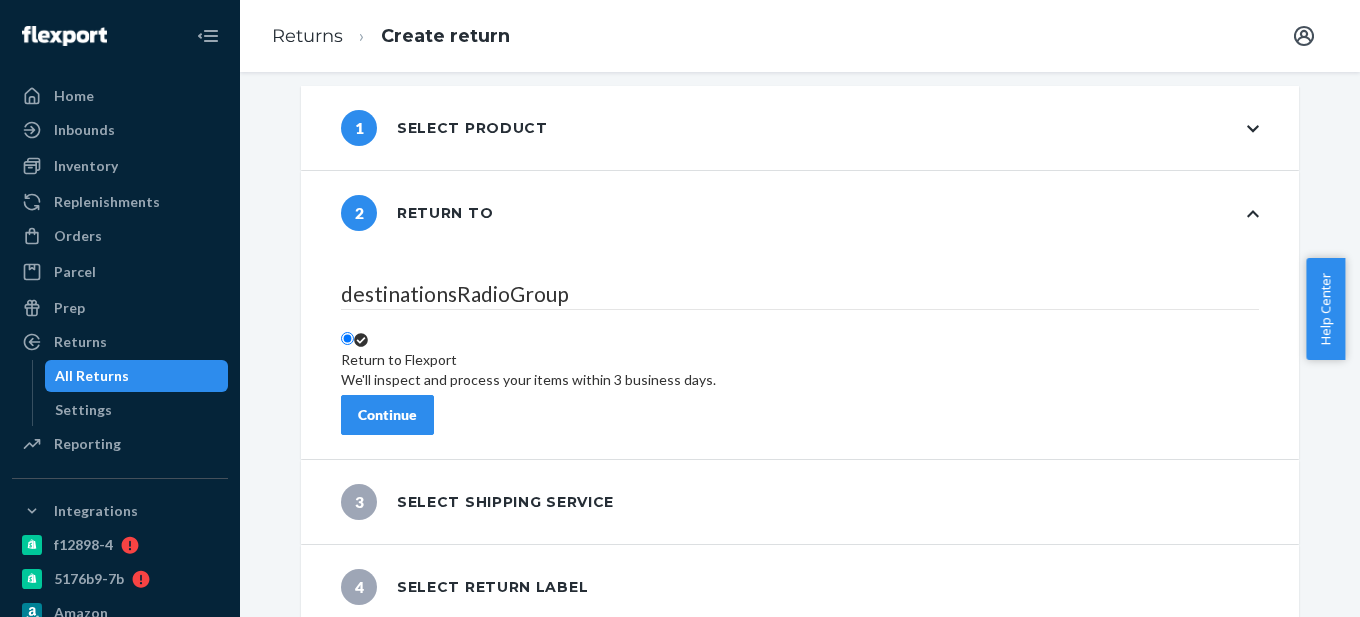 click on "Continue" at bounding box center [387, 415] 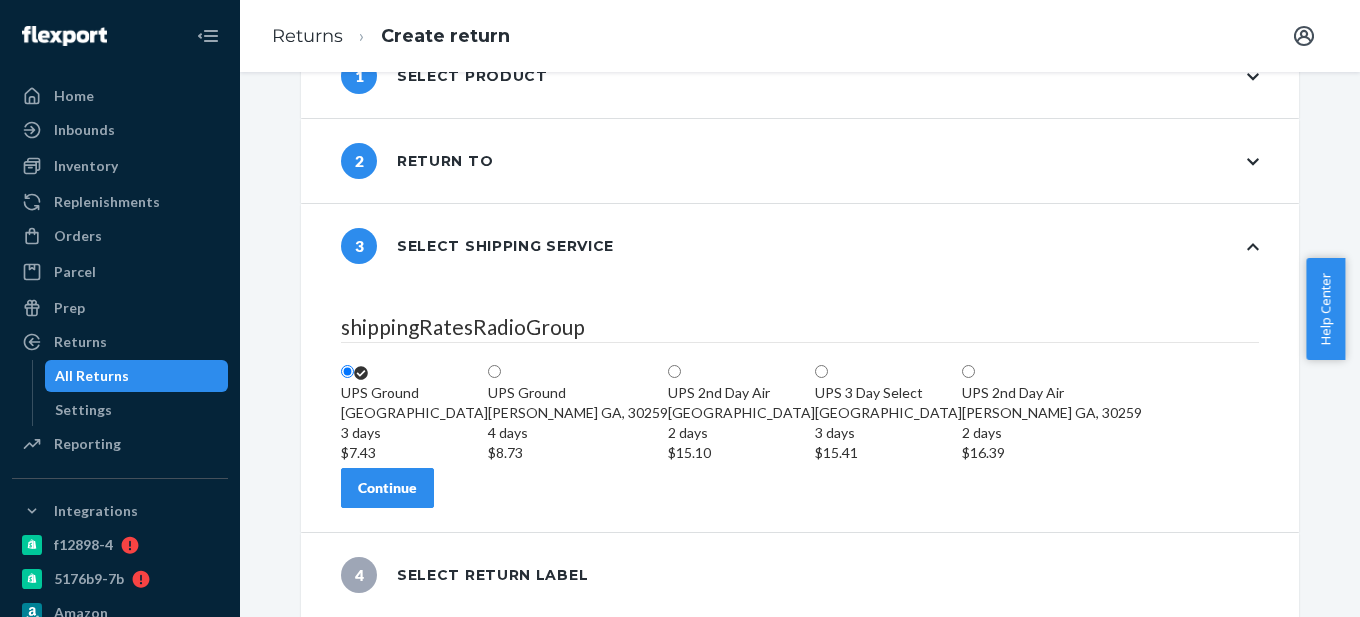 scroll, scrollTop: 184, scrollLeft: 0, axis: vertical 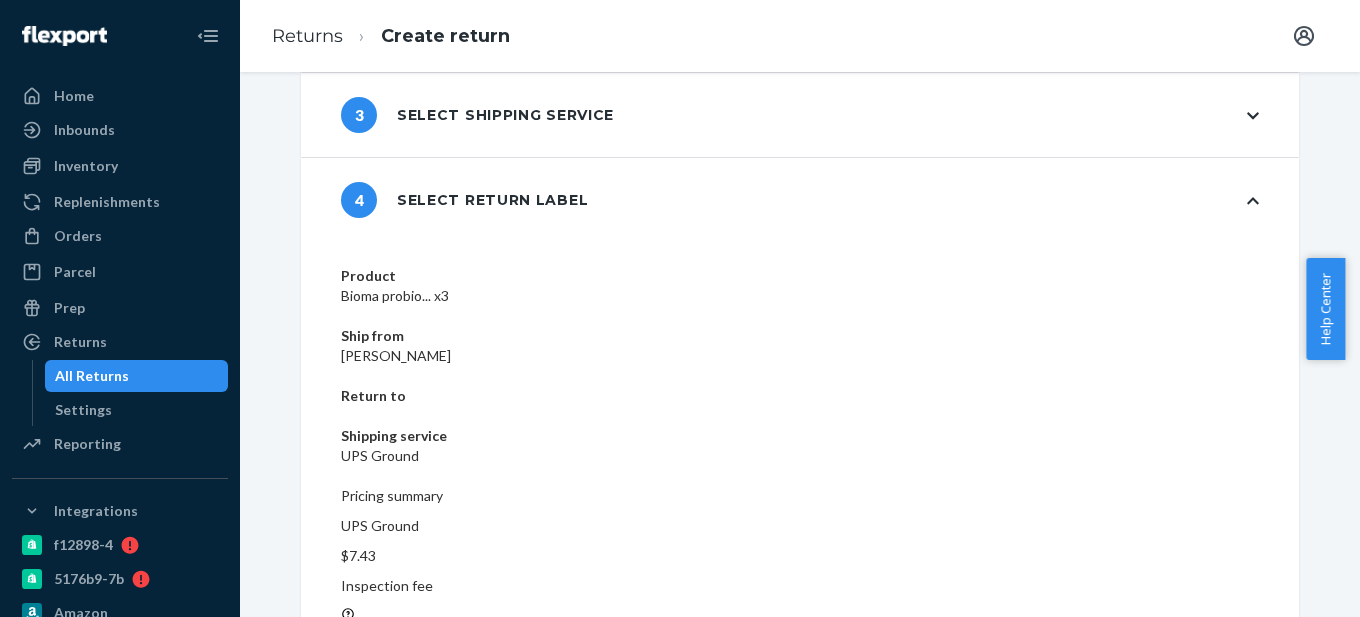click on "Create return label" at bounding box center [420, 797] 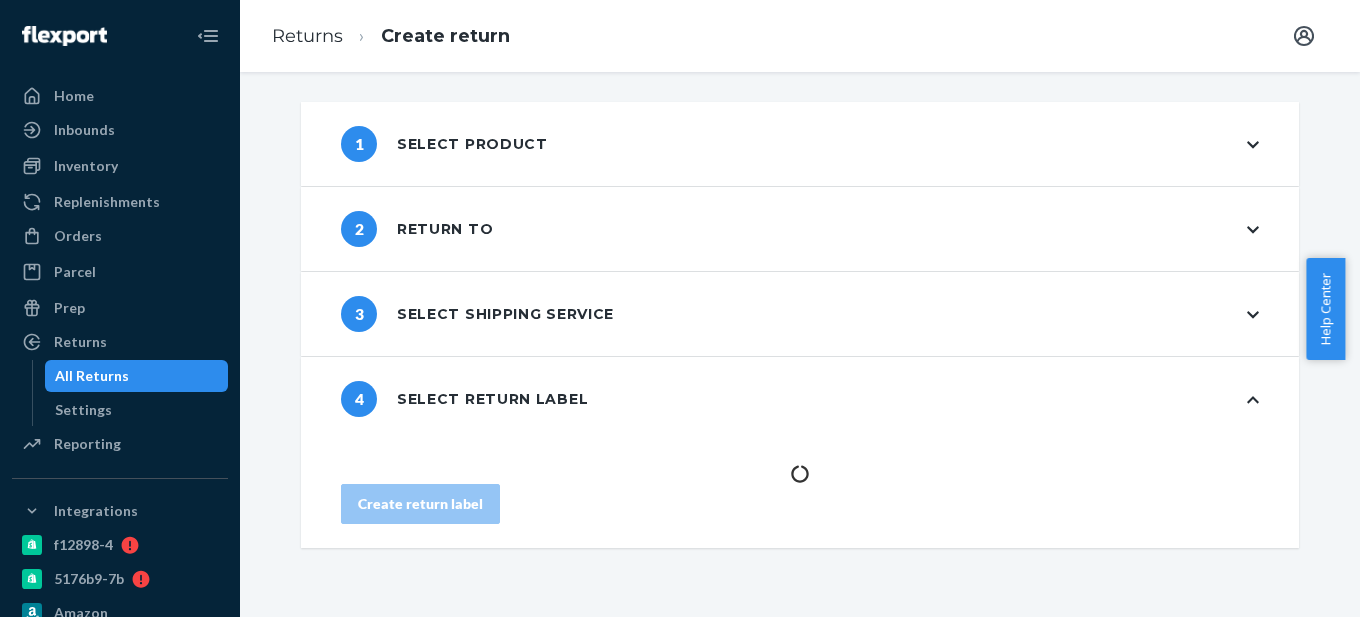 scroll, scrollTop: 0, scrollLeft: 0, axis: both 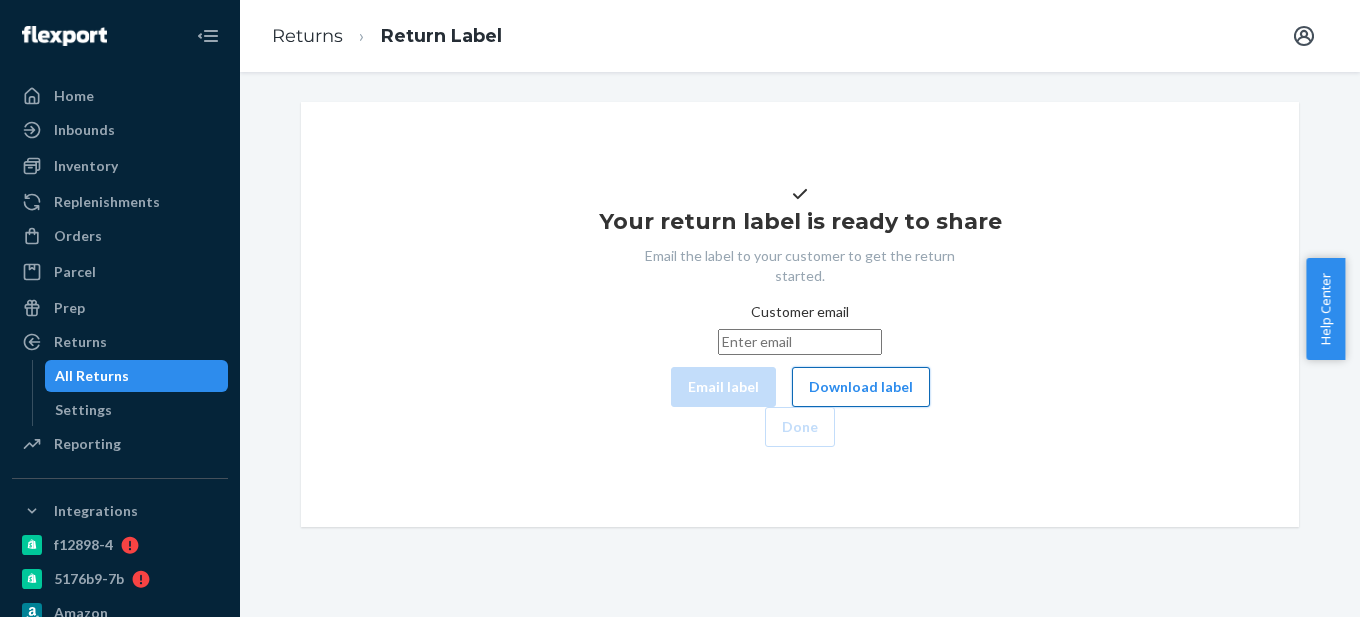 click on "Download label" at bounding box center [861, 387] 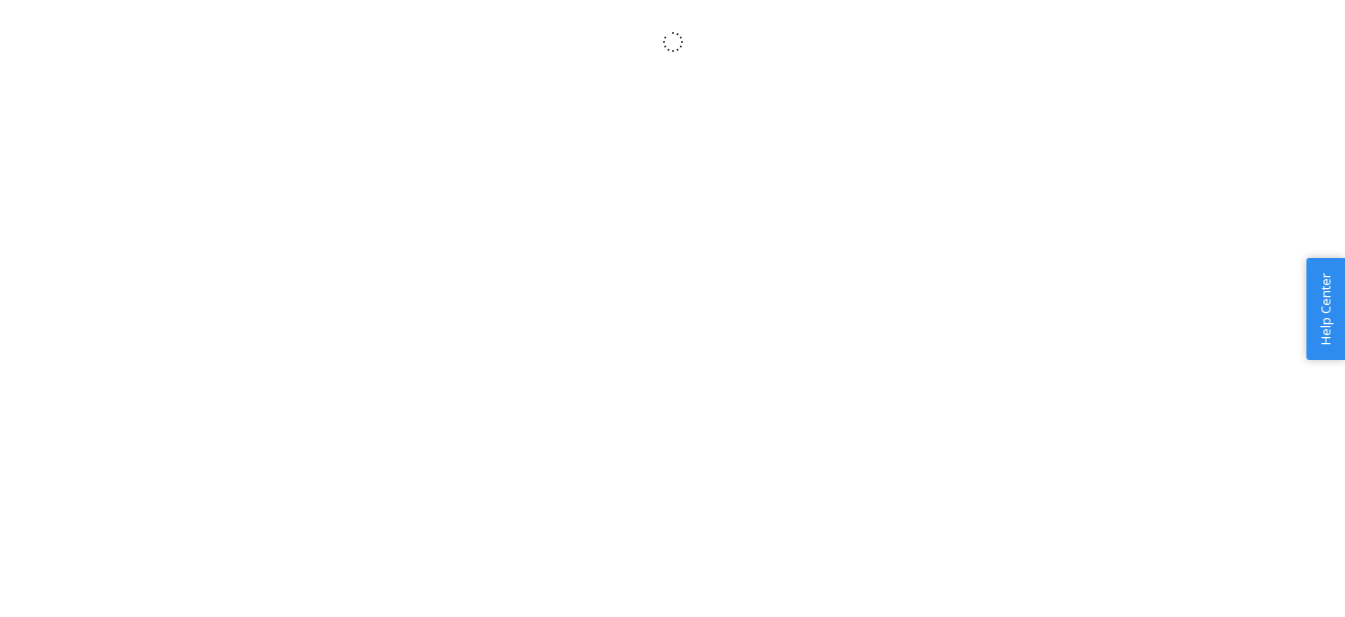 scroll, scrollTop: 0, scrollLeft: 0, axis: both 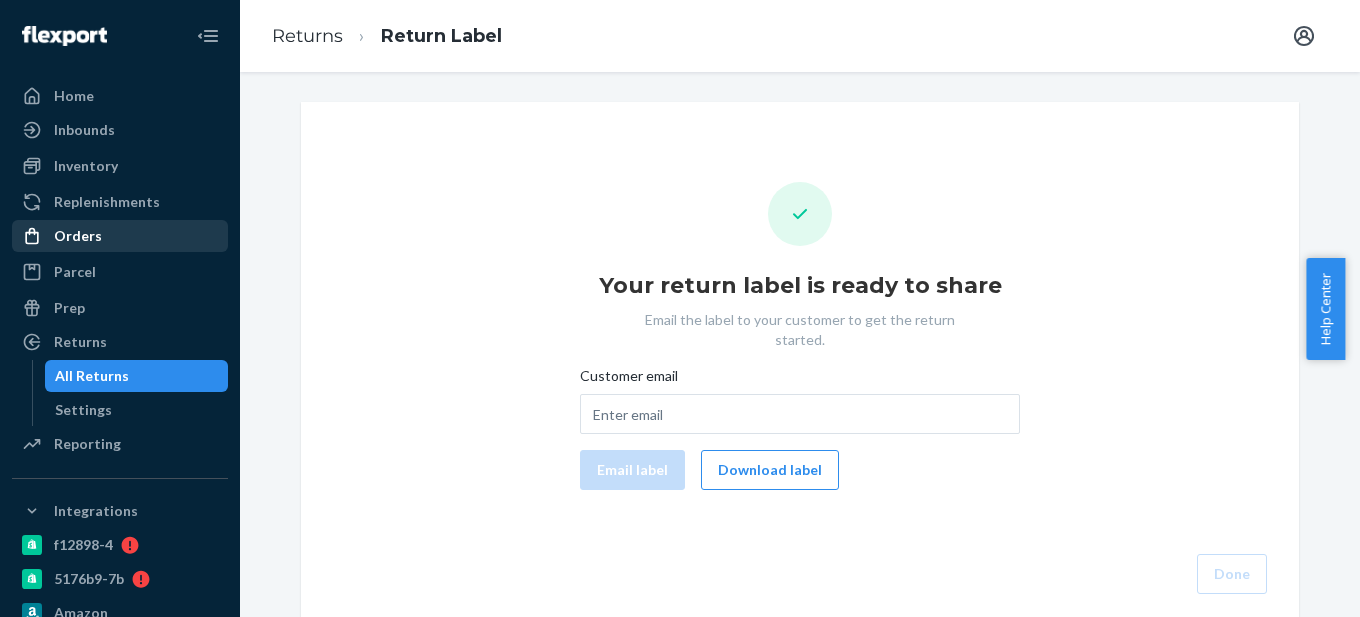 click on "Orders" at bounding box center (120, 236) 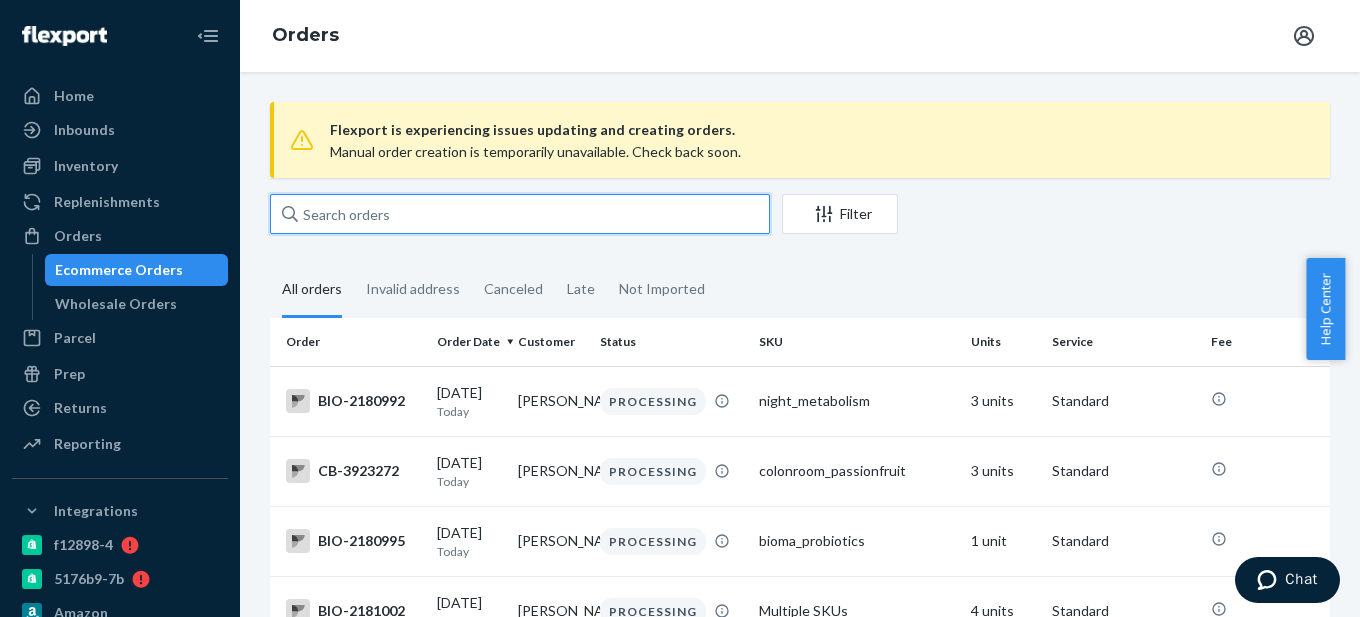 click at bounding box center (520, 214) 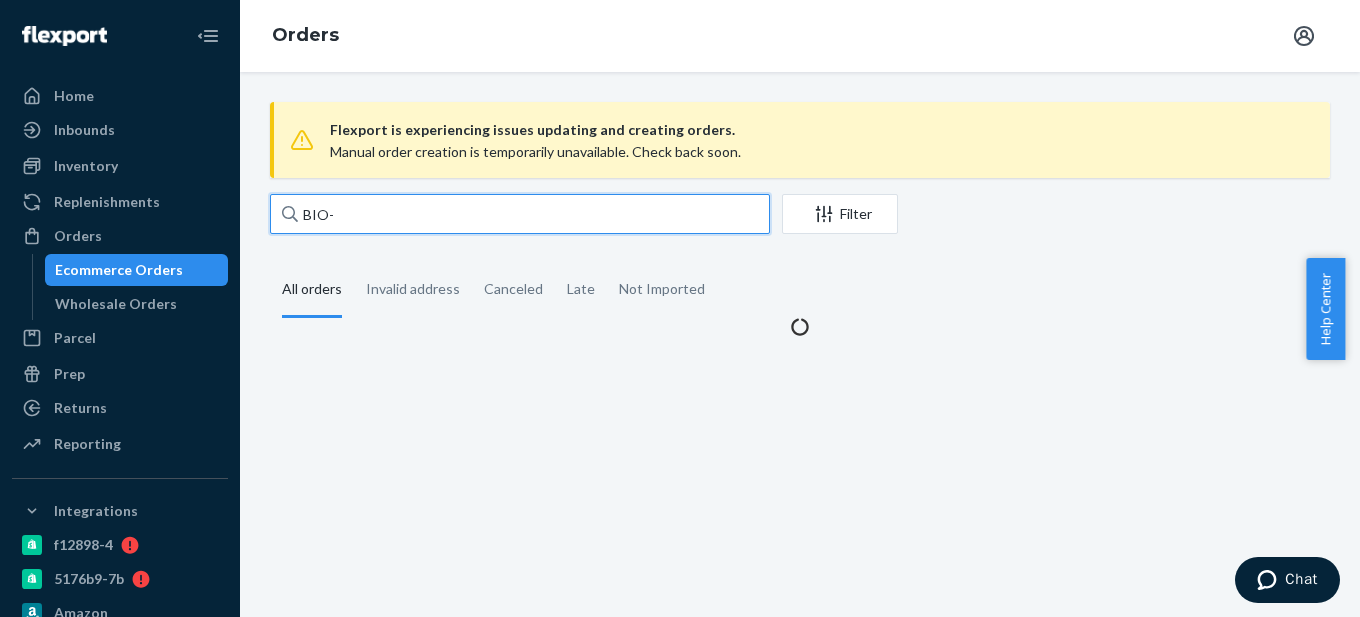 paste on "2122794" 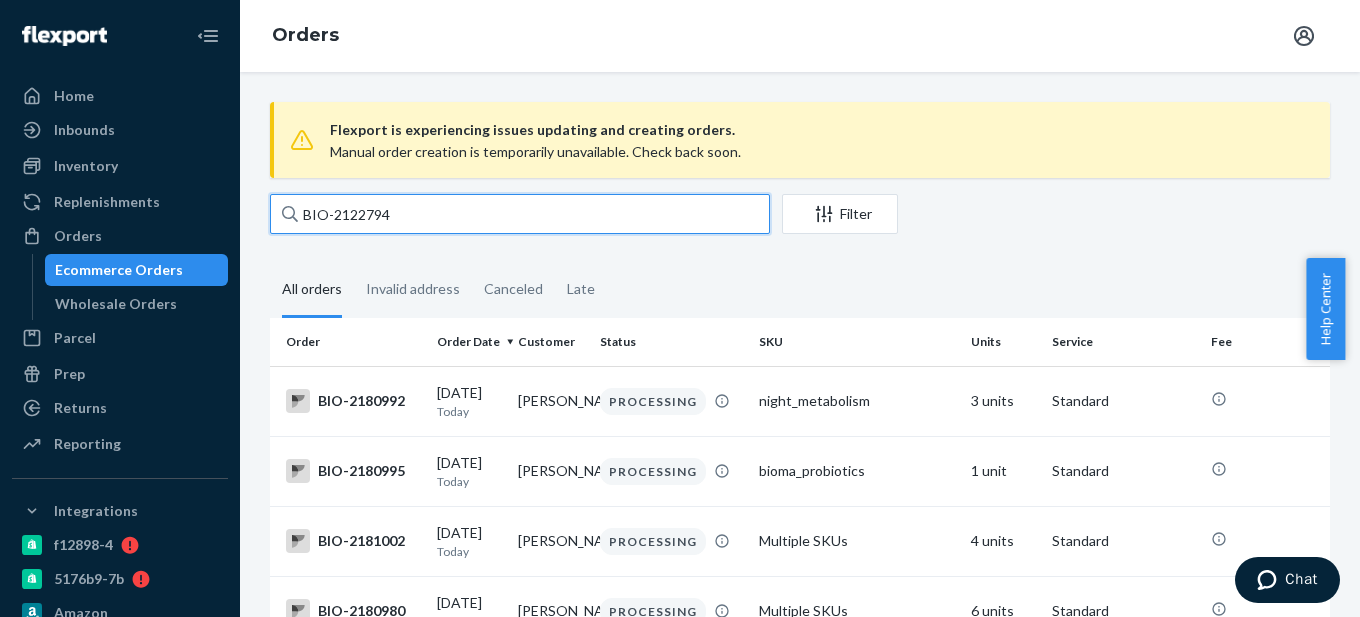 type on "BIO-2122794" 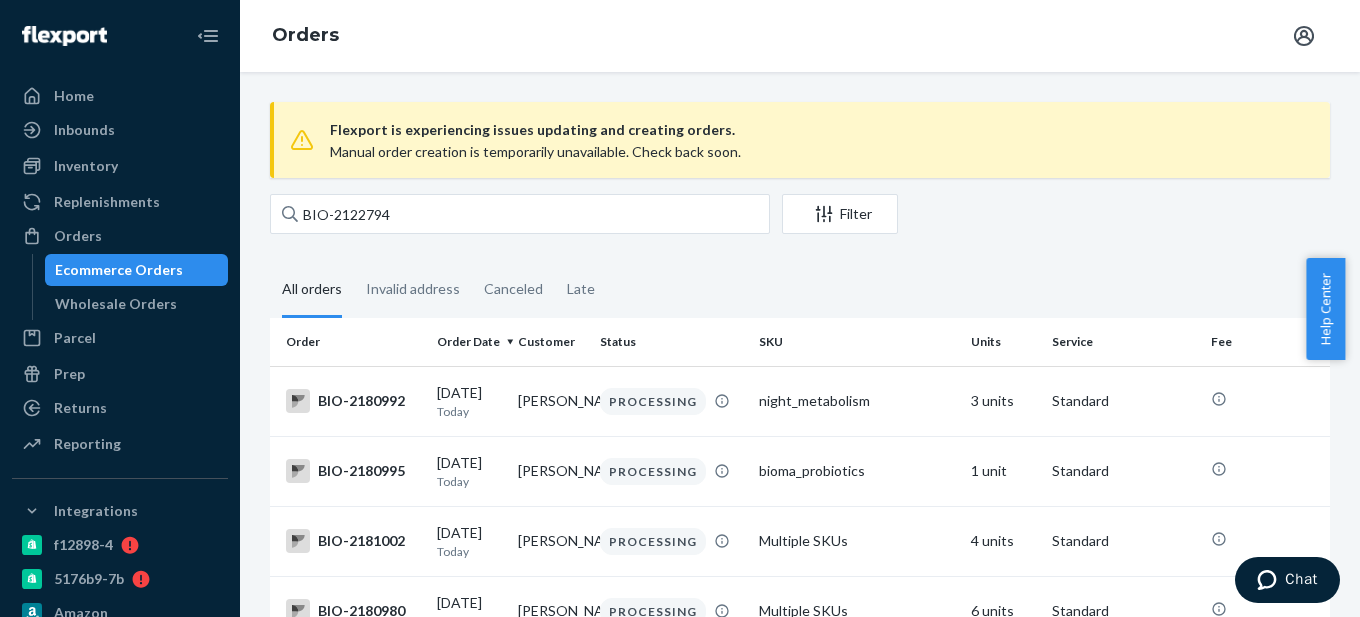 click on "Ecommerce Orders" at bounding box center (119, 270) 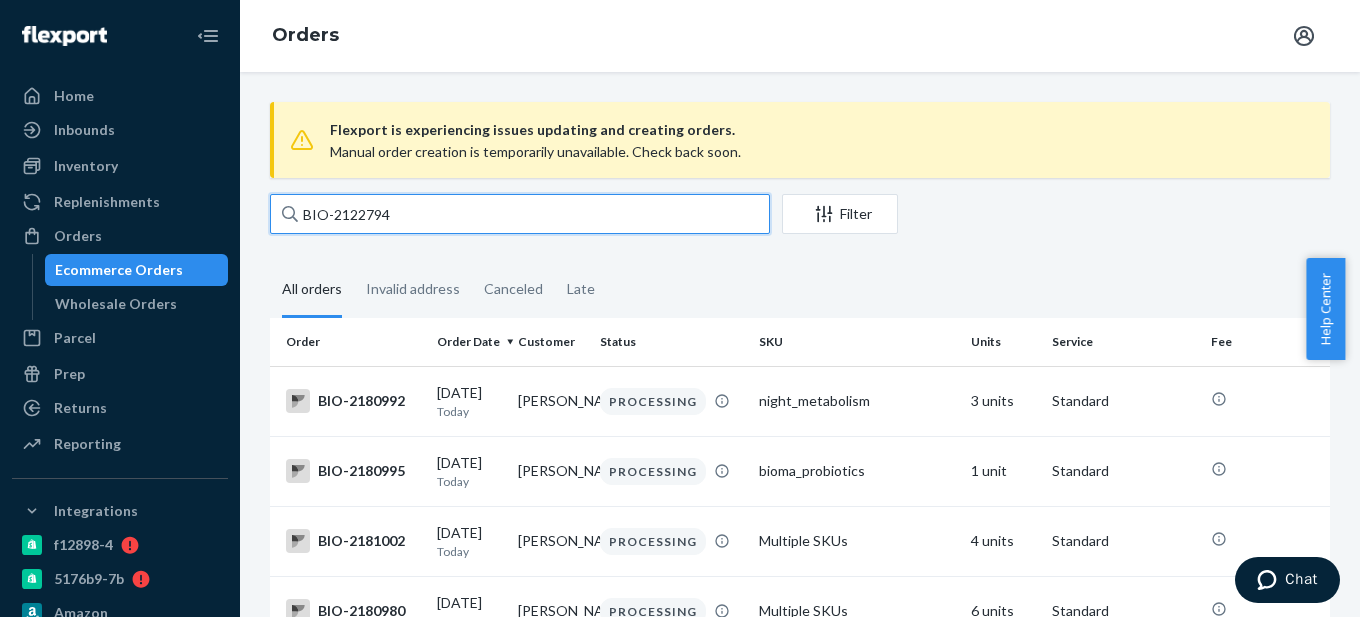 drag, startPoint x: 336, startPoint y: 216, endPoint x: 458, endPoint y: 215, distance: 122.0041 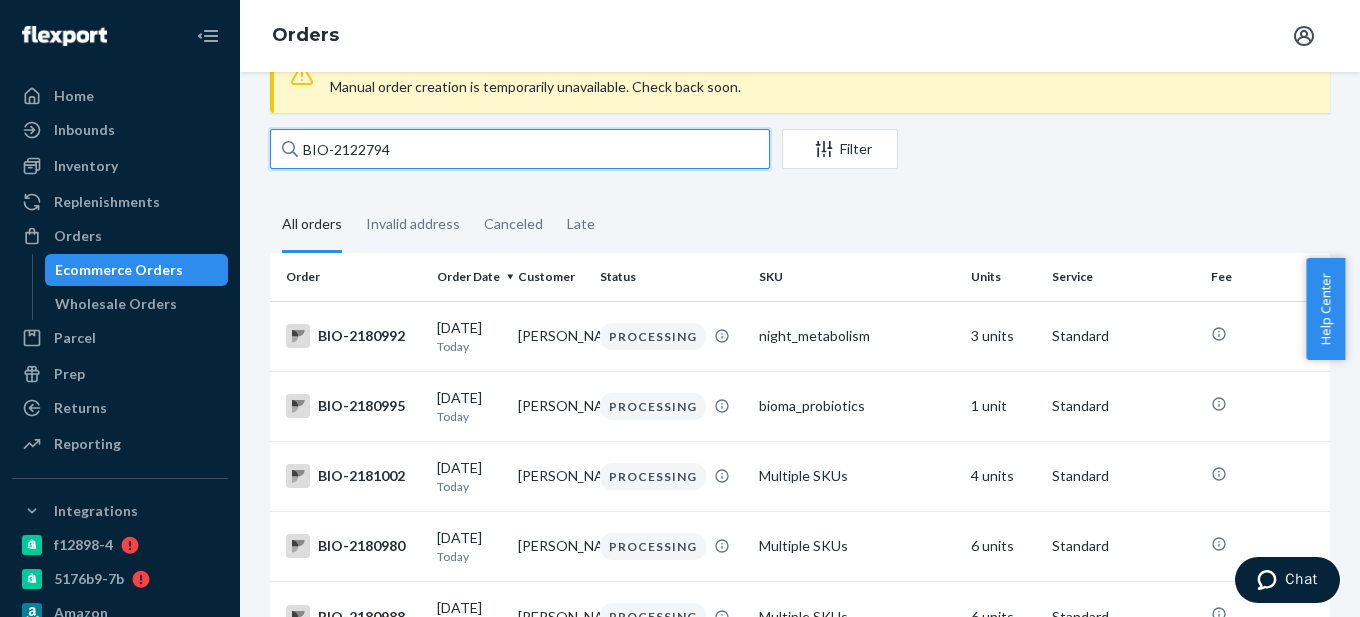 scroll, scrollTop: 0, scrollLeft: 0, axis: both 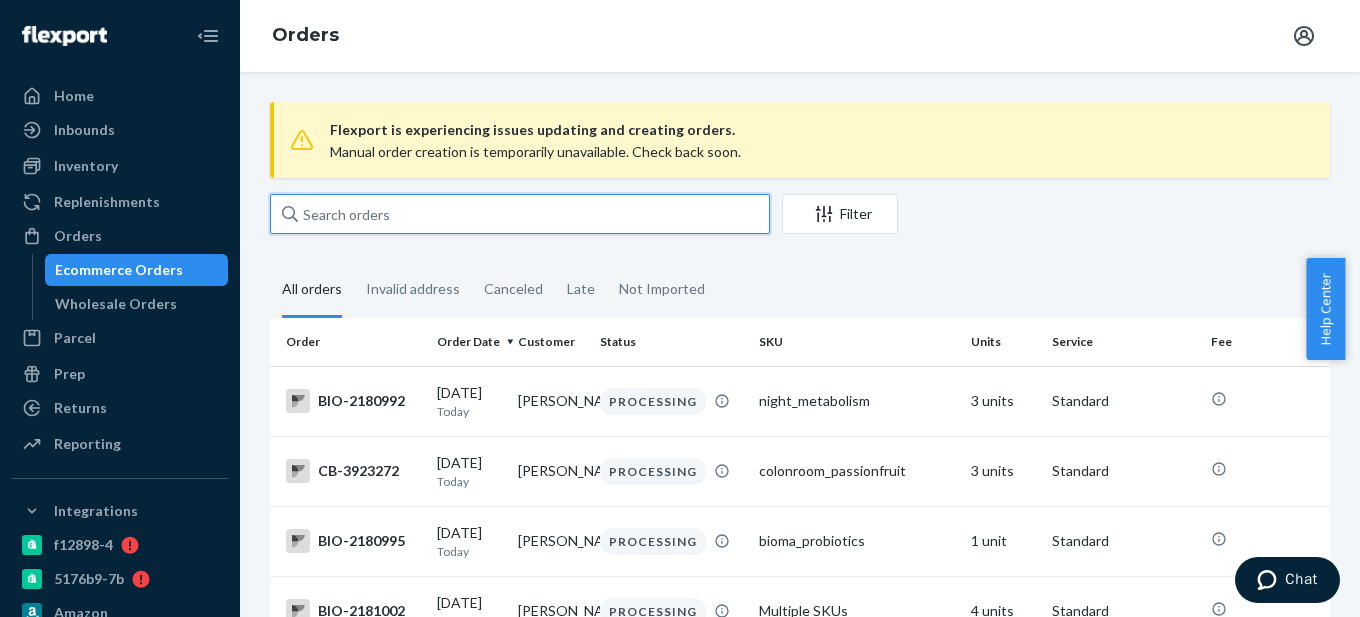 click at bounding box center [520, 214] 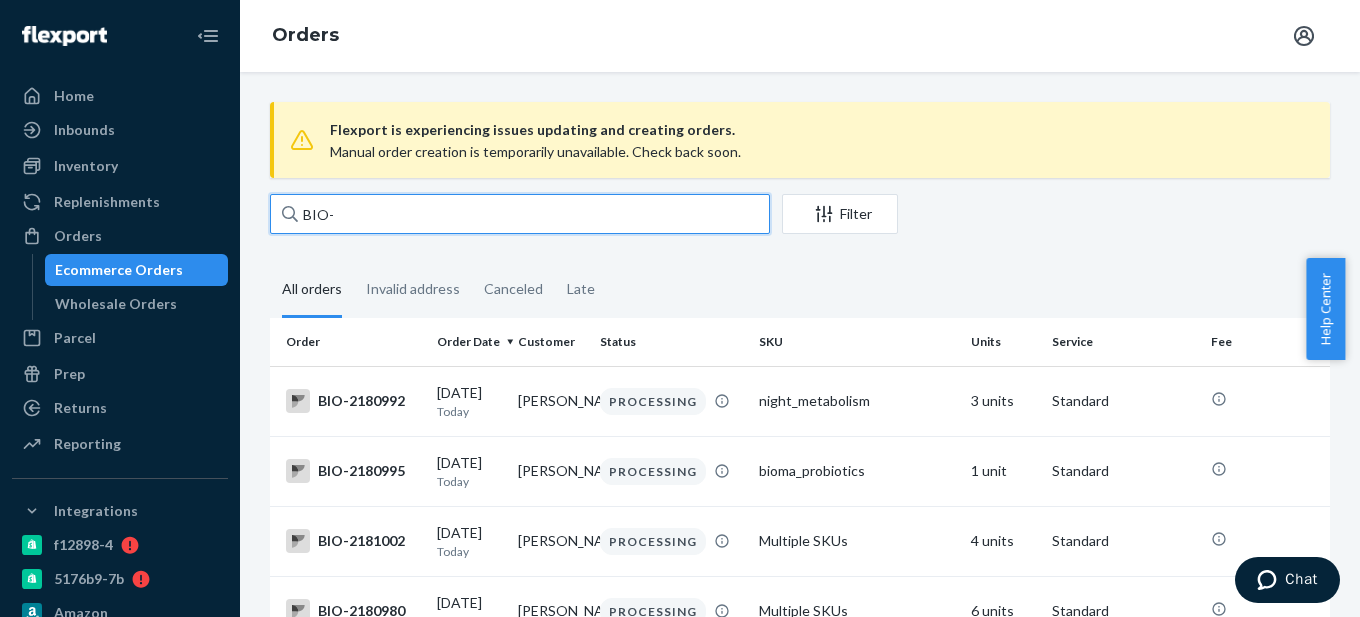 paste on "2122794" 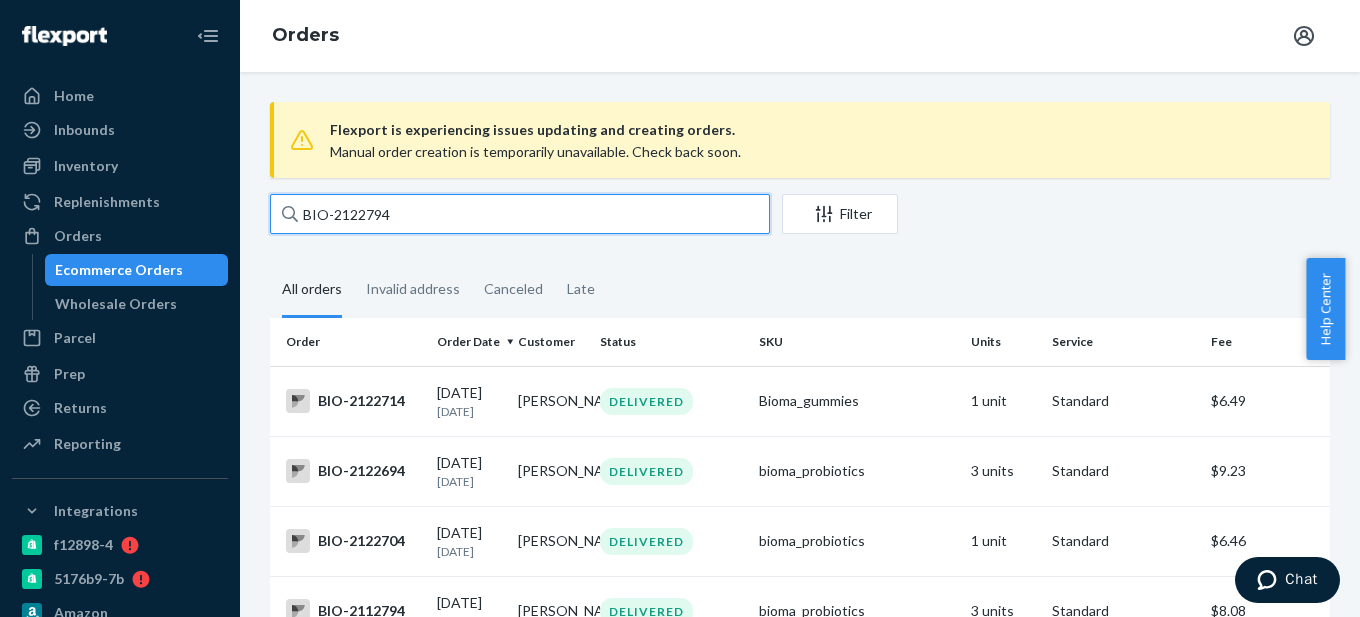 type on "BIO-2122794" 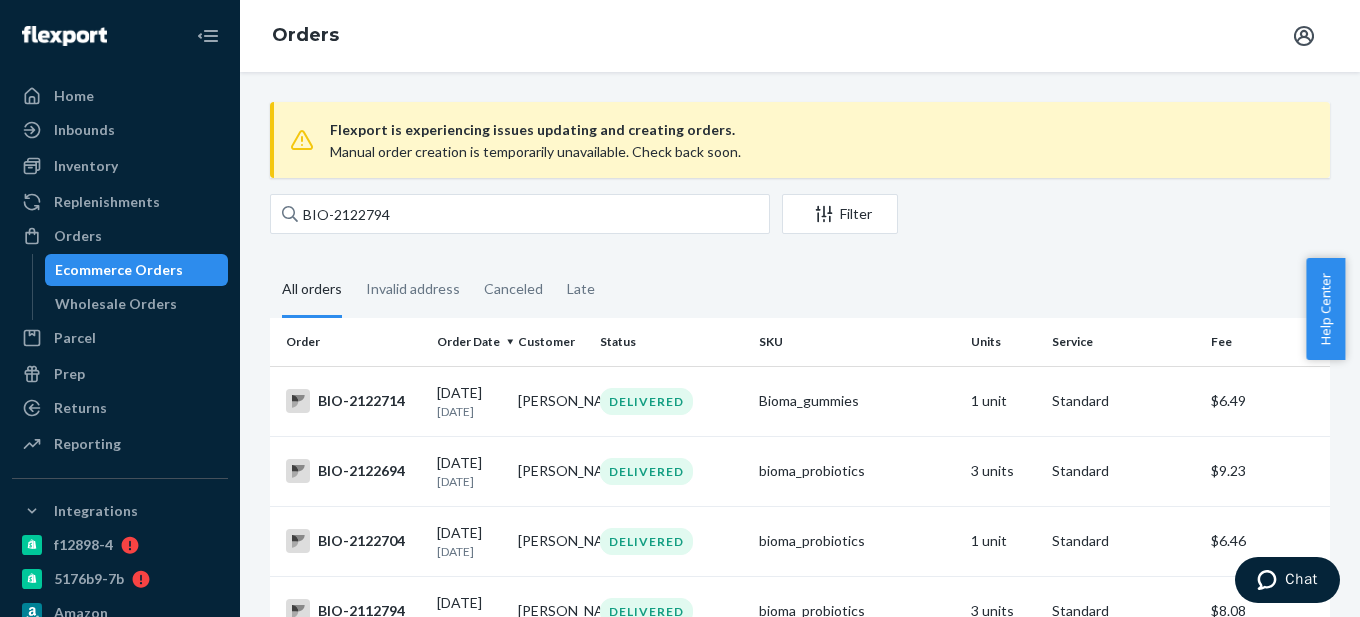 scroll, scrollTop: 423, scrollLeft: 0, axis: vertical 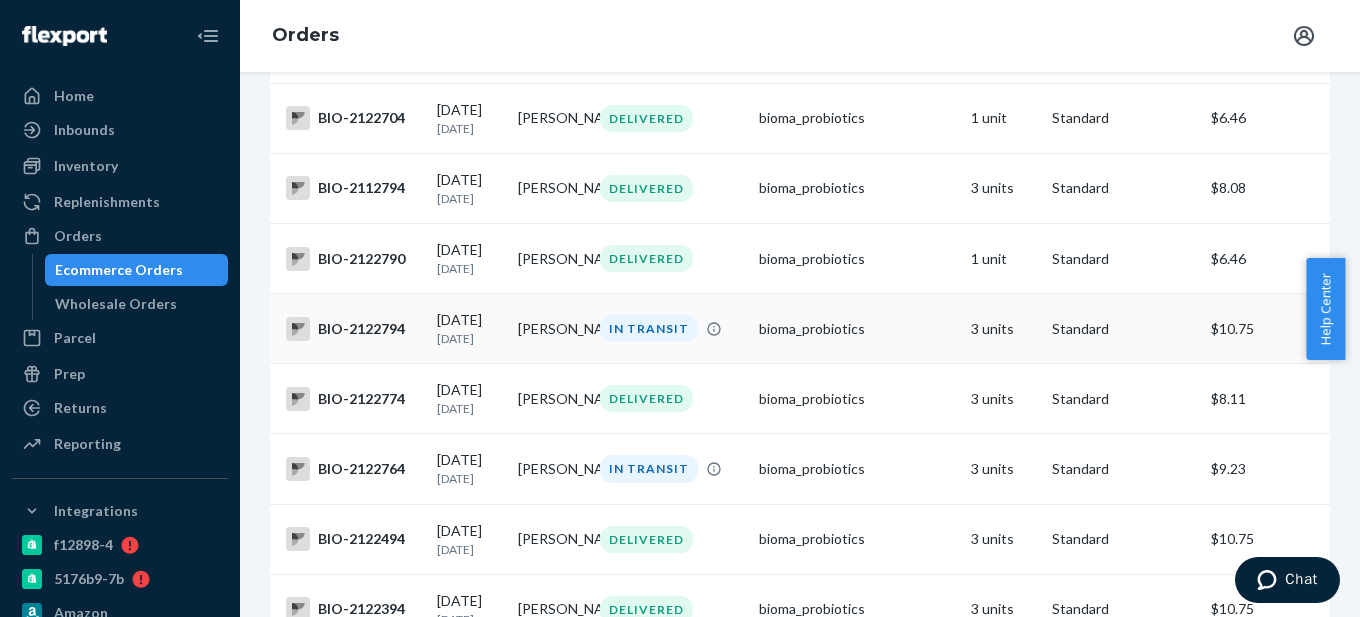 click on "BIO-2122794" at bounding box center [353, 329] 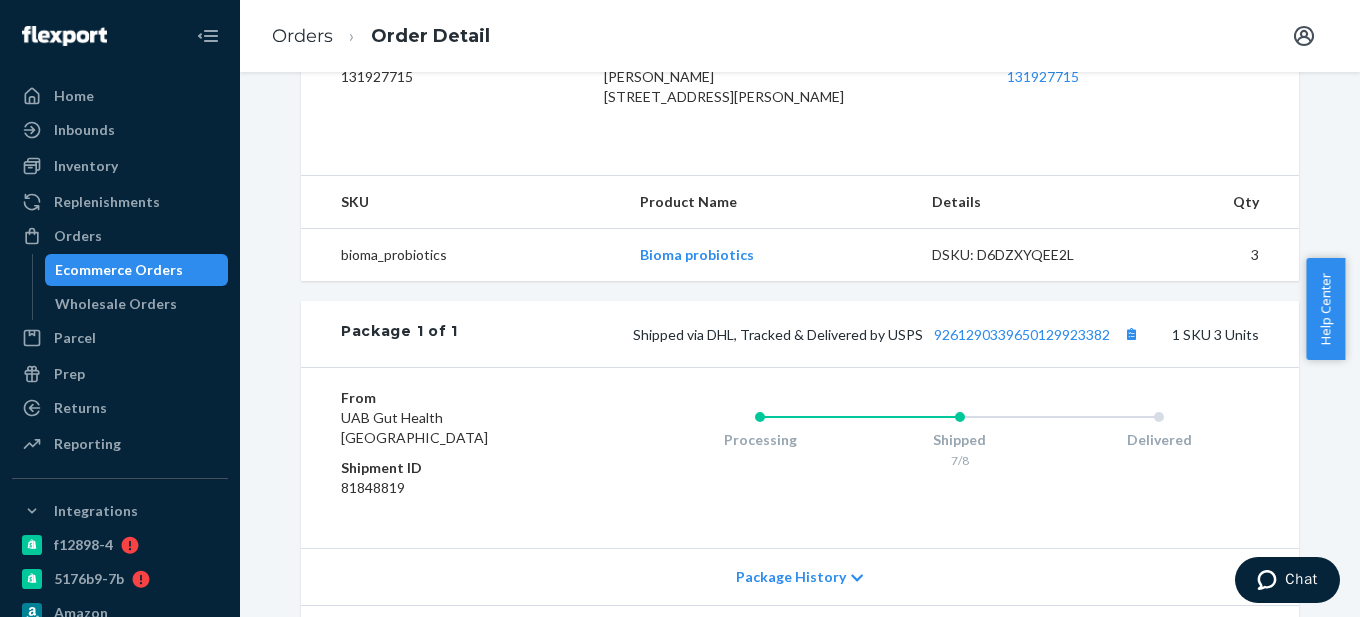 scroll, scrollTop: 600, scrollLeft: 0, axis: vertical 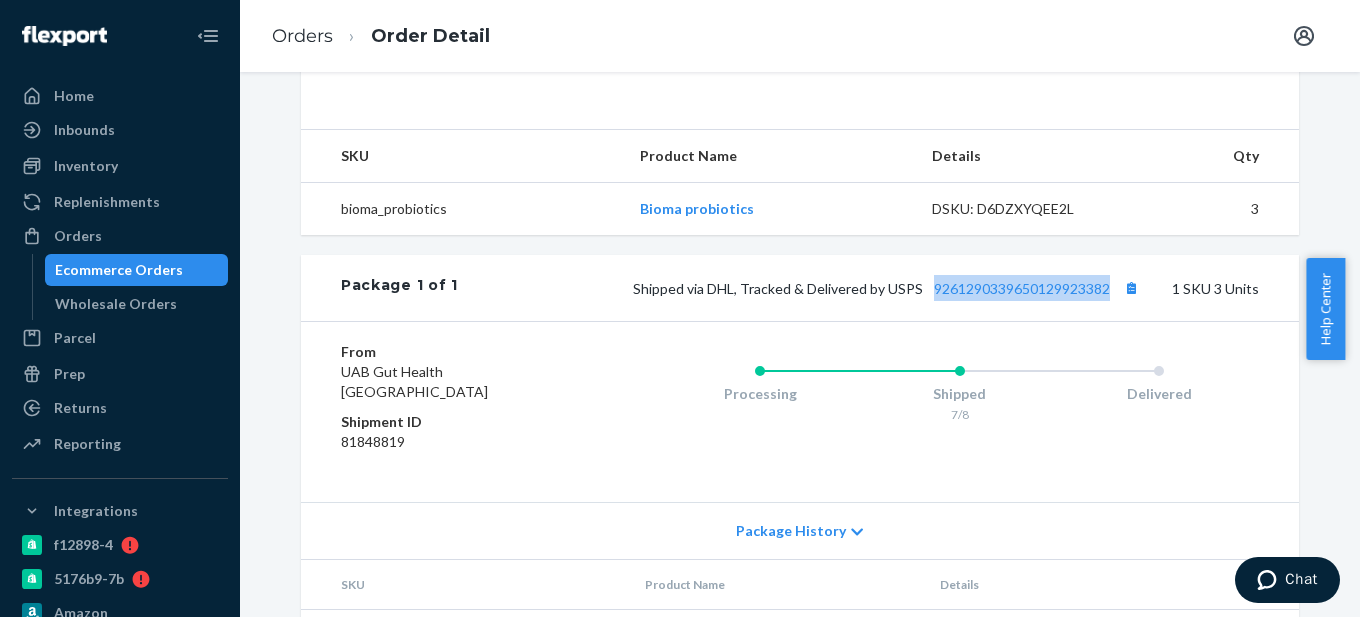 drag, startPoint x: 1109, startPoint y: 327, endPoint x: 925, endPoint y: 334, distance: 184.1331 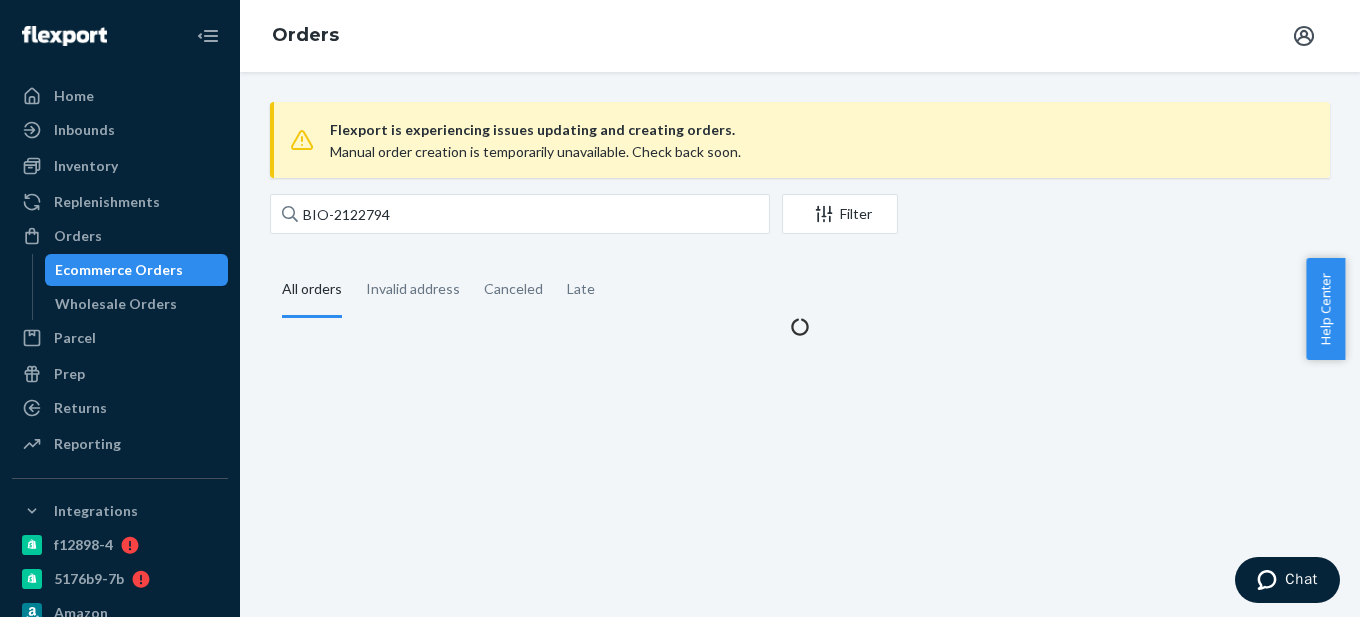 scroll, scrollTop: 0, scrollLeft: 0, axis: both 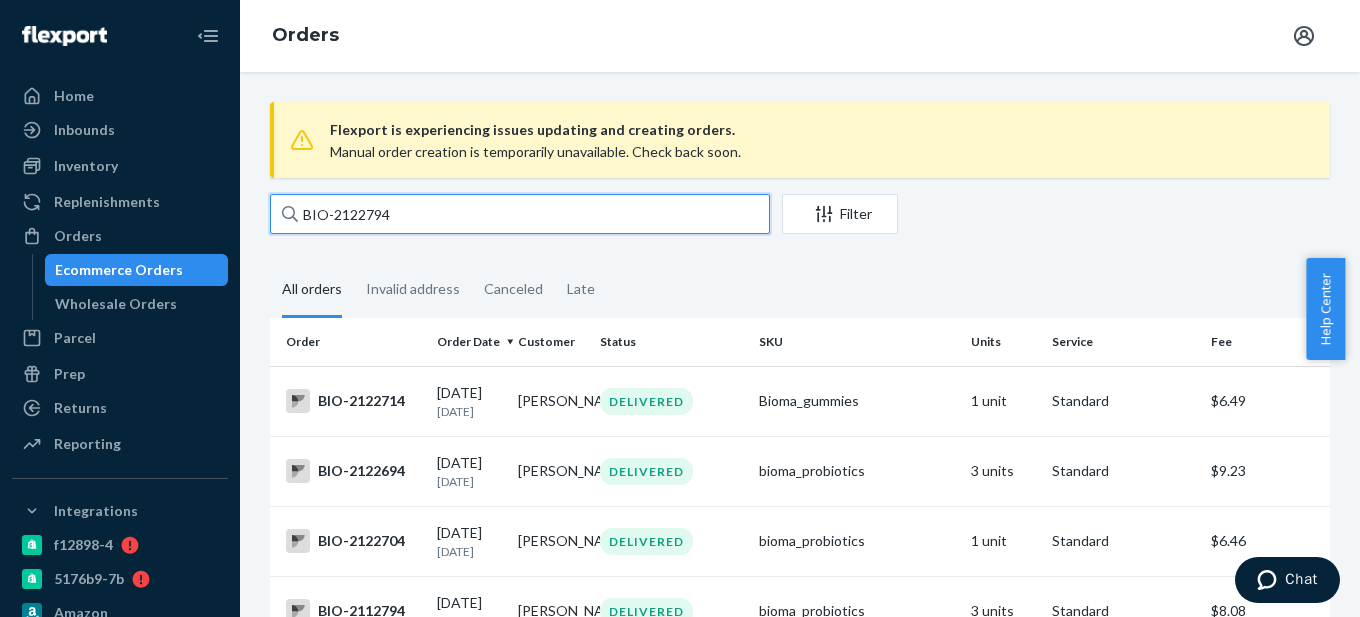 drag, startPoint x: 337, startPoint y: 217, endPoint x: 471, endPoint y: 216, distance: 134.00374 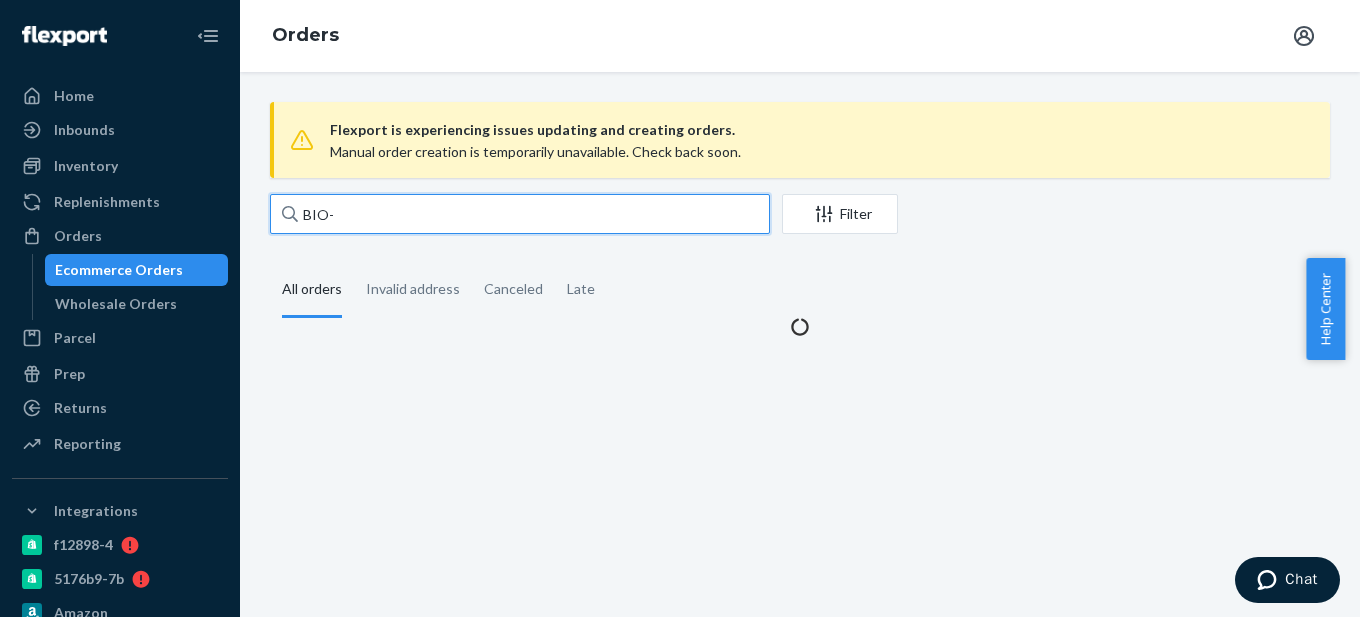 paste on "2174335" 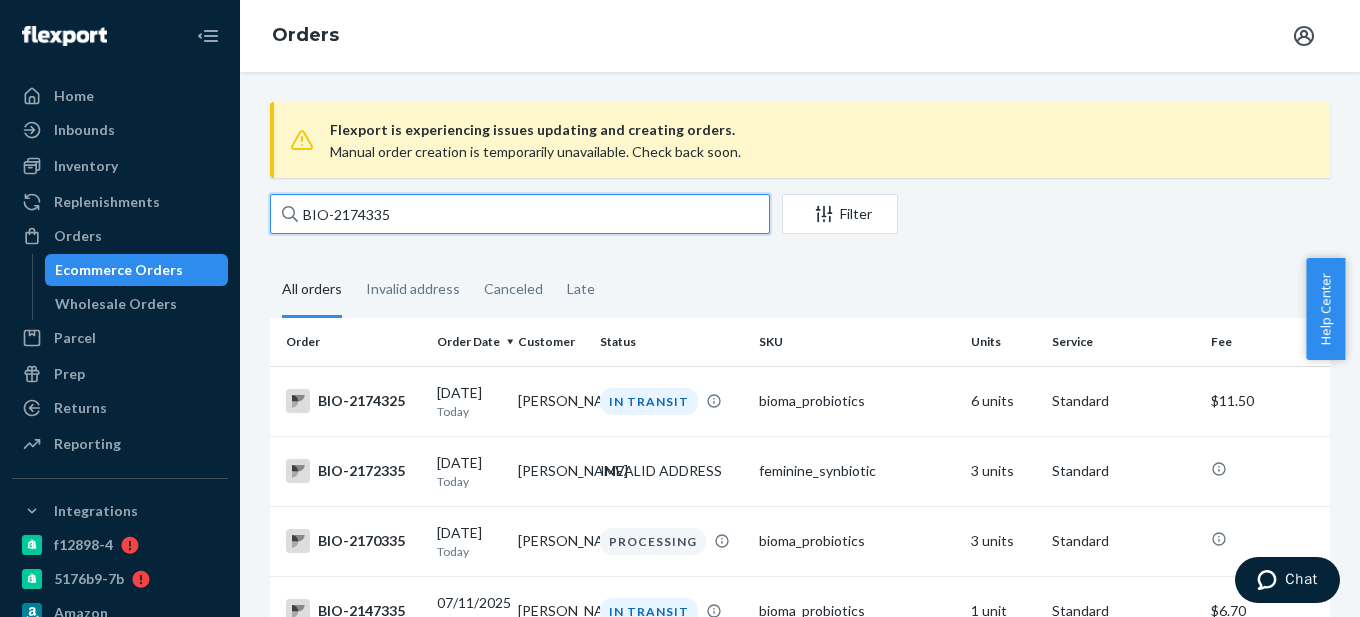 click on "BIO-2174335" at bounding box center [520, 214] 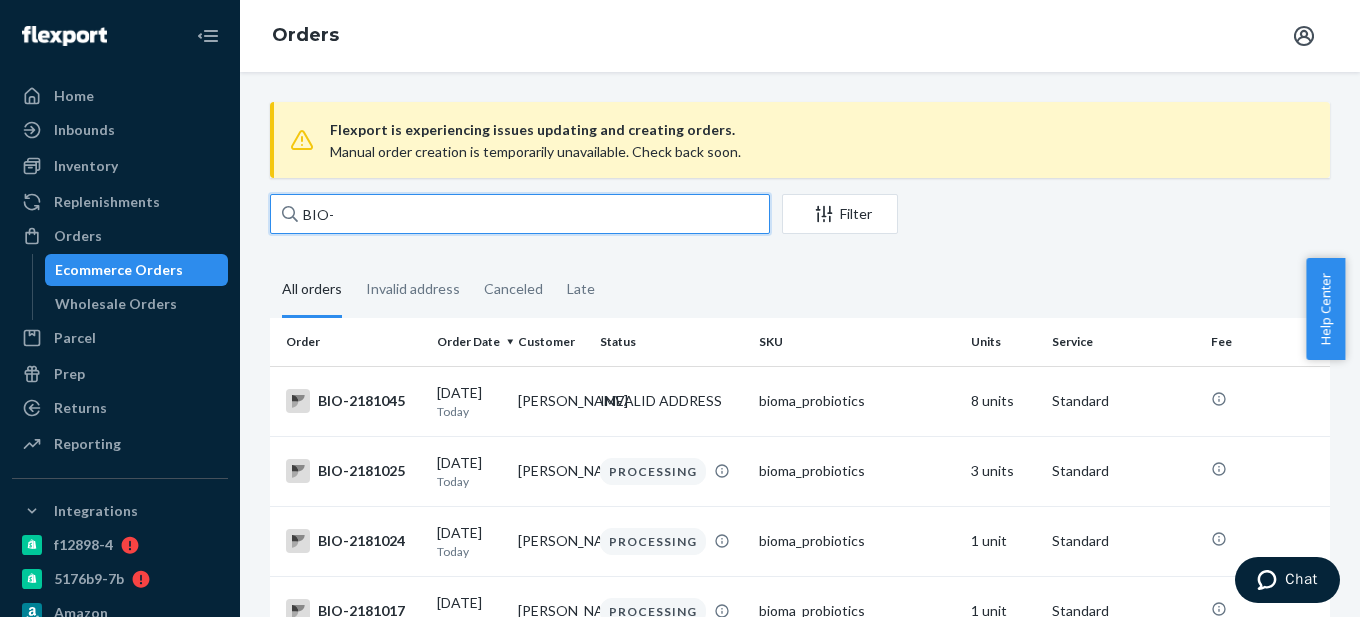 paste on "2174335" 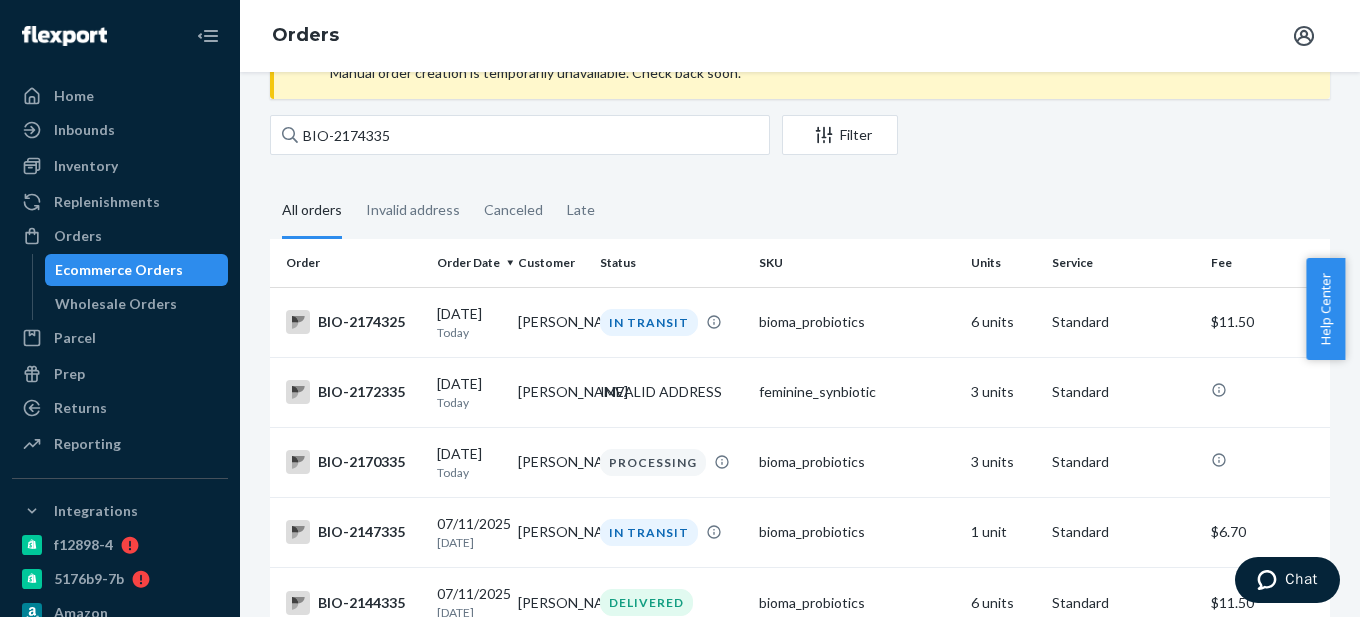 scroll, scrollTop: 100, scrollLeft: 0, axis: vertical 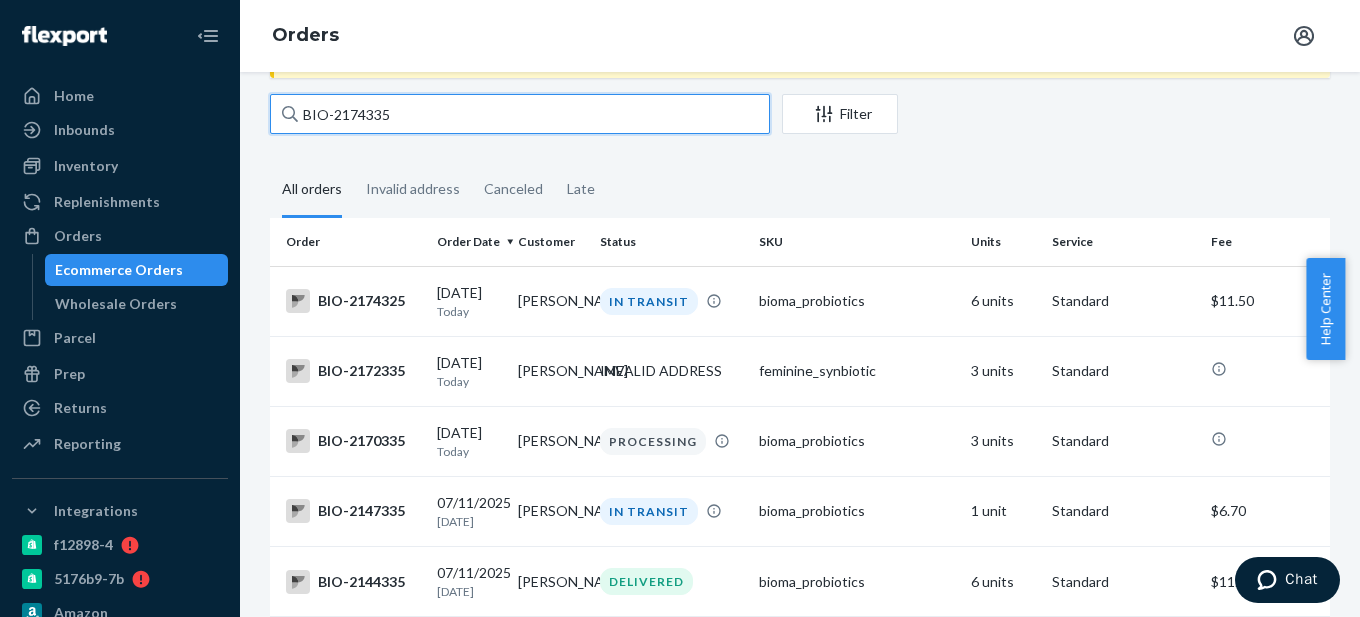 click on "BIO-2174335" at bounding box center (520, 114) 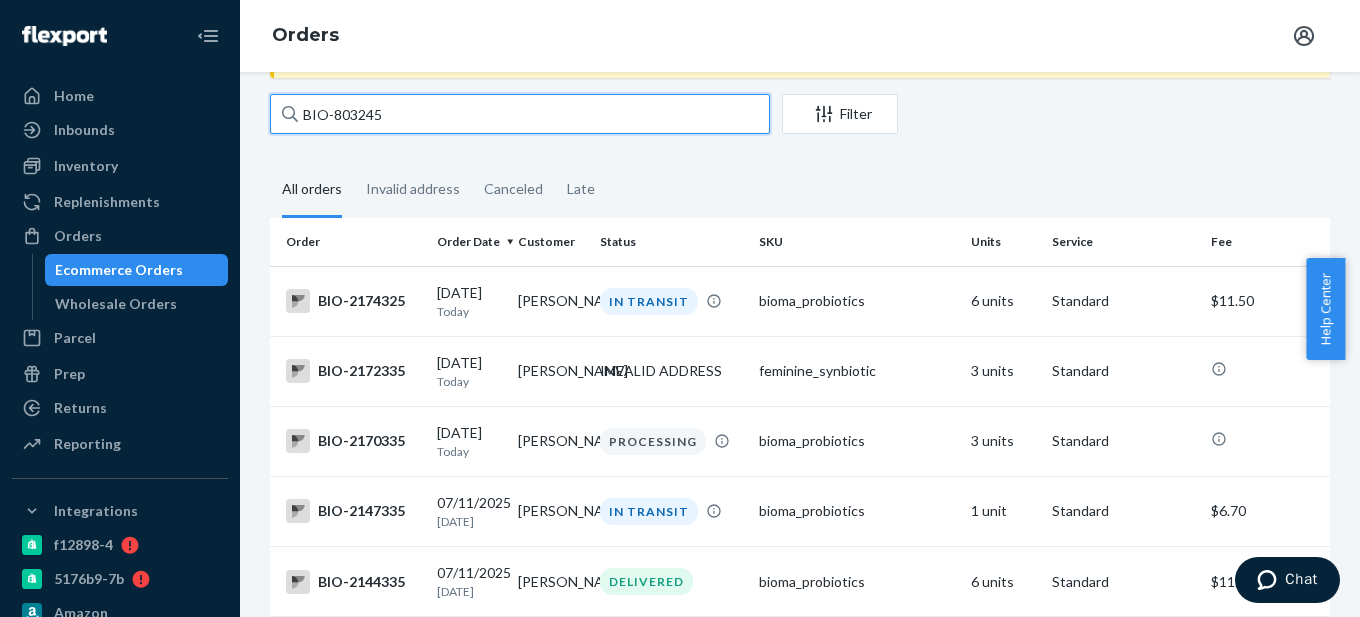 scroll, scrollTop: 0, scrollLeft: 0, axis: both 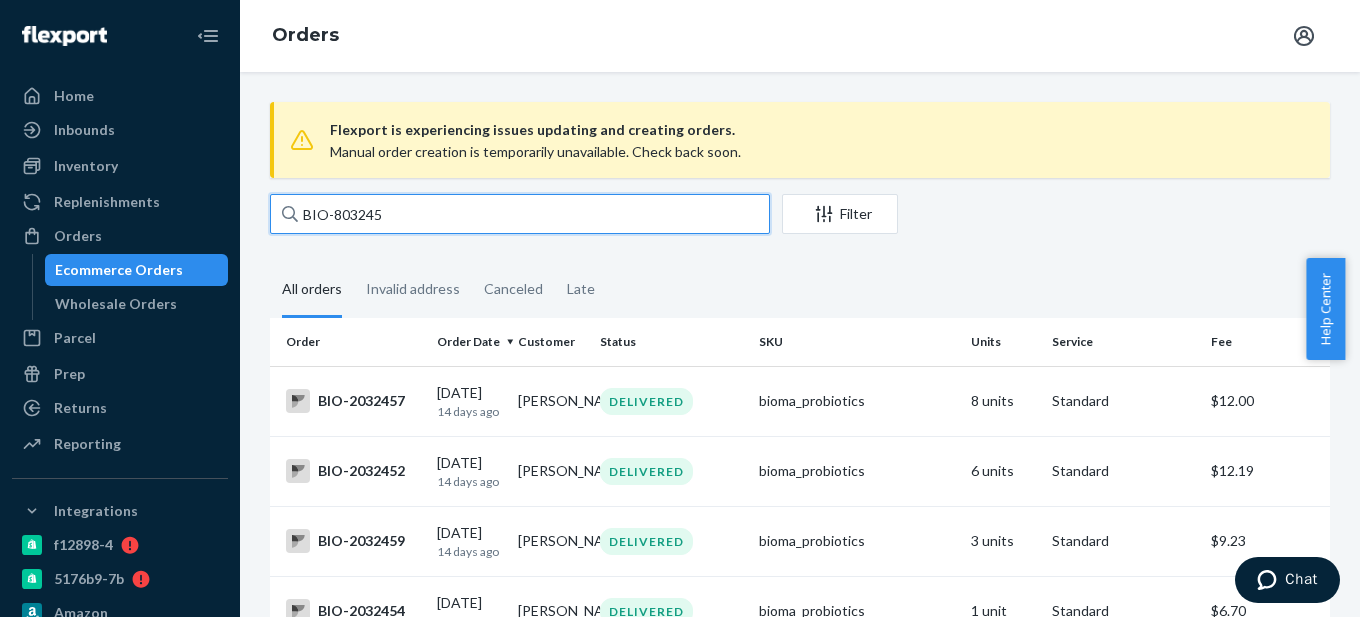 type on "BIO-803245" 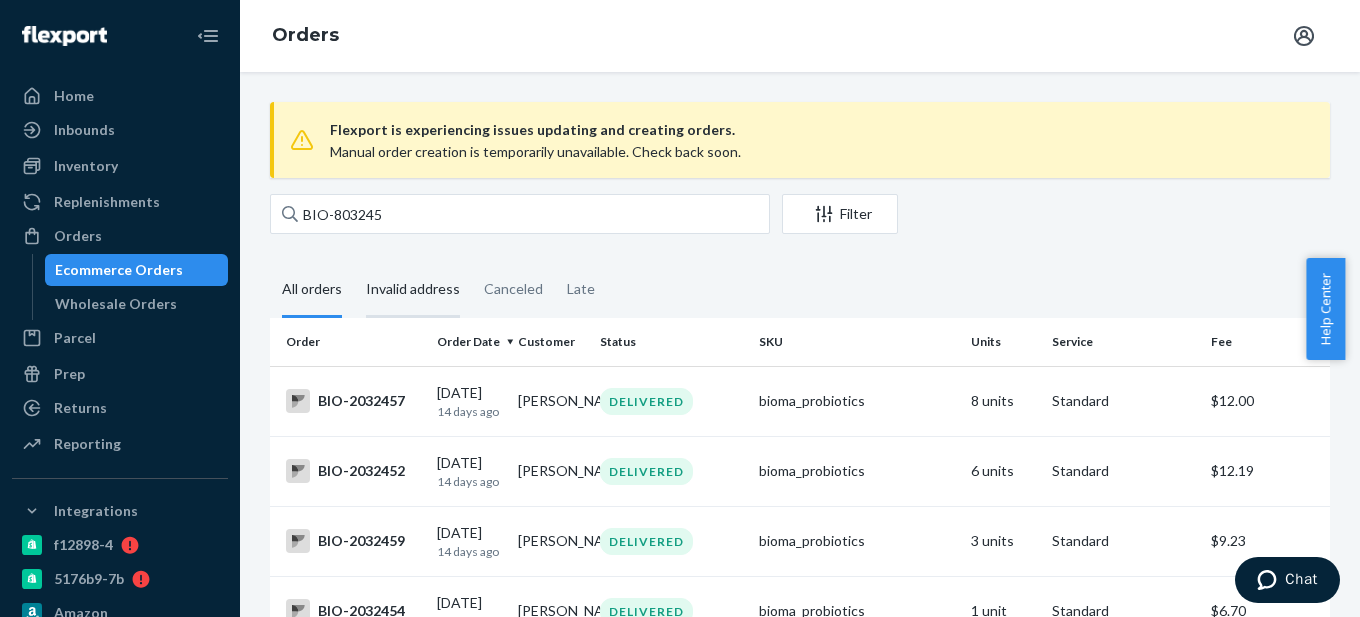 scroll, scrollTop: 590, scrollLeft: 0, axis: vertical 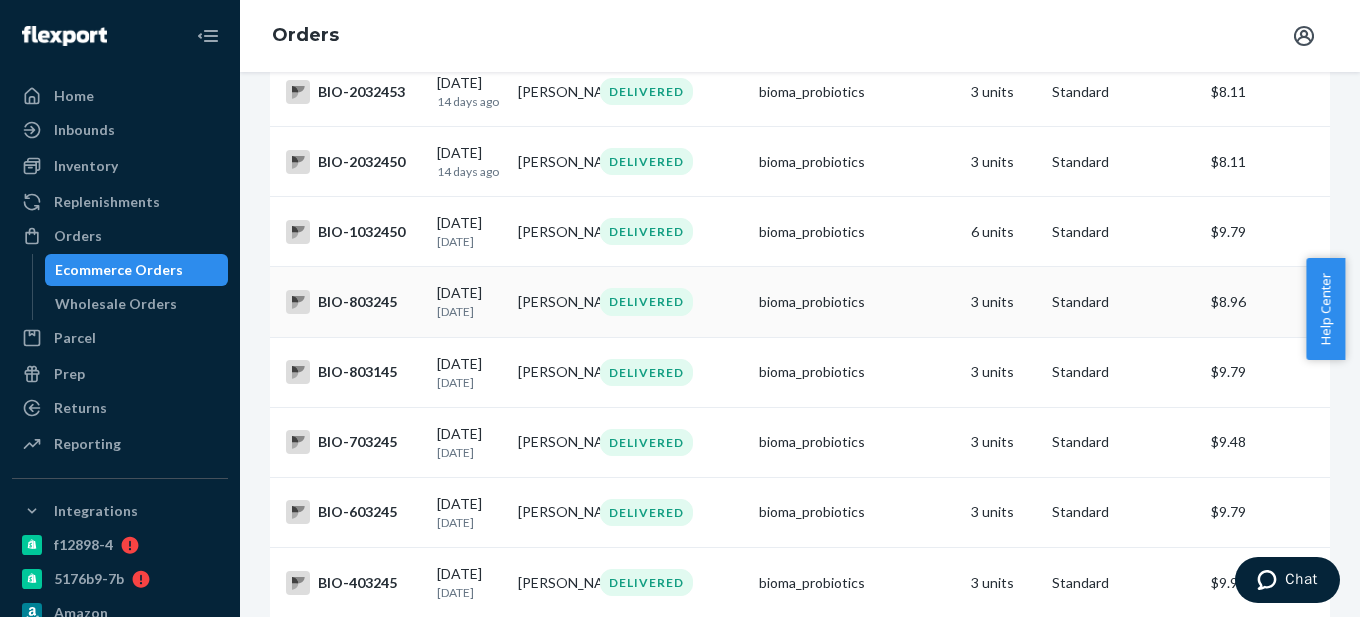 click on "BIO-803245" at bounding box center (353, 302) 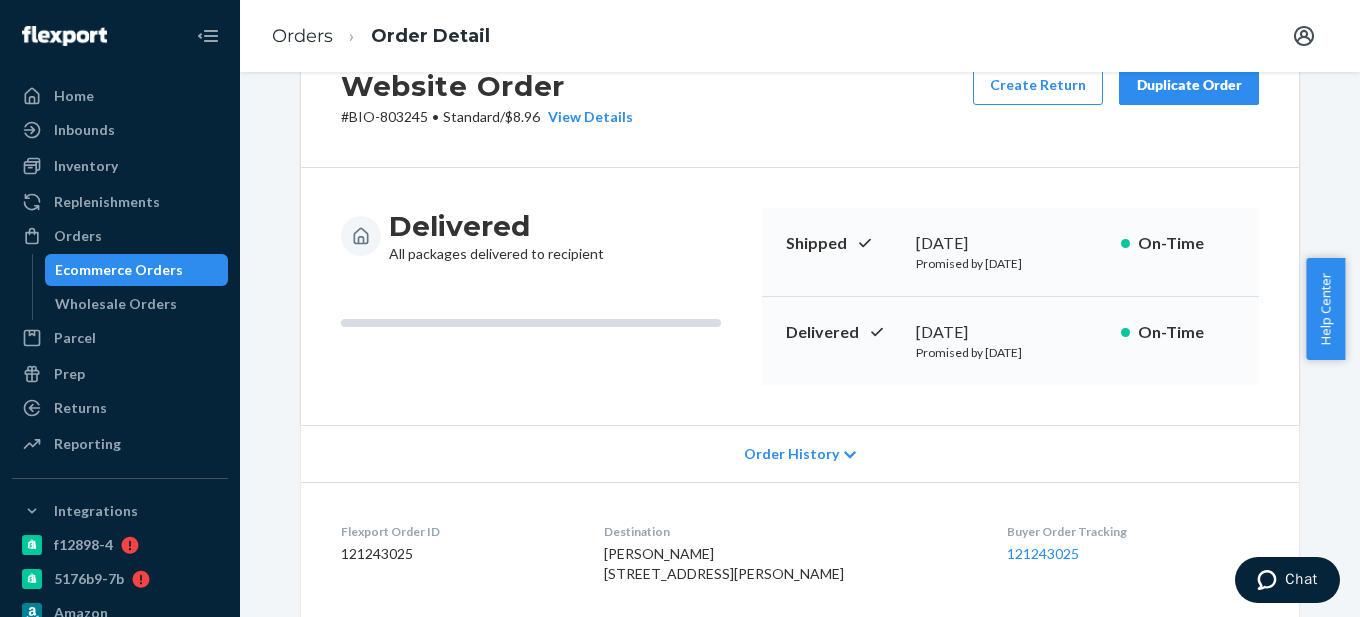 scroll, scrollTop: 0, scrollLeft: 0, axis: both 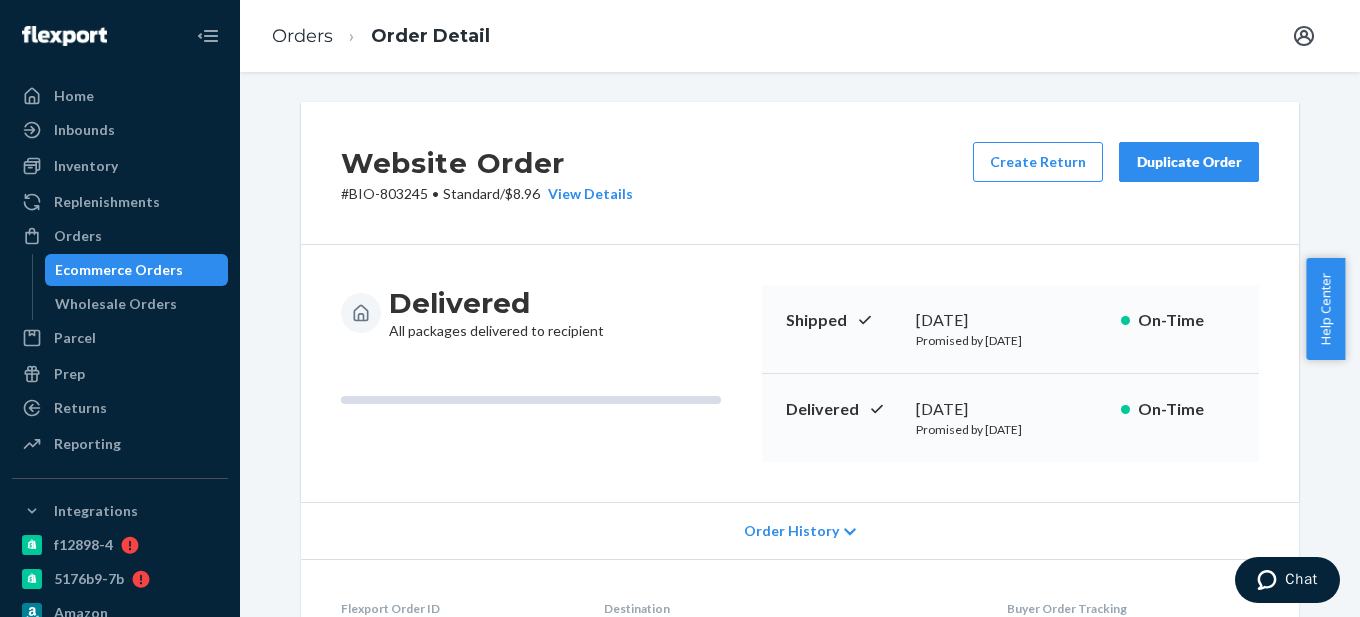 click on "Ecommerce Orders" at bounding box center [119, 270] 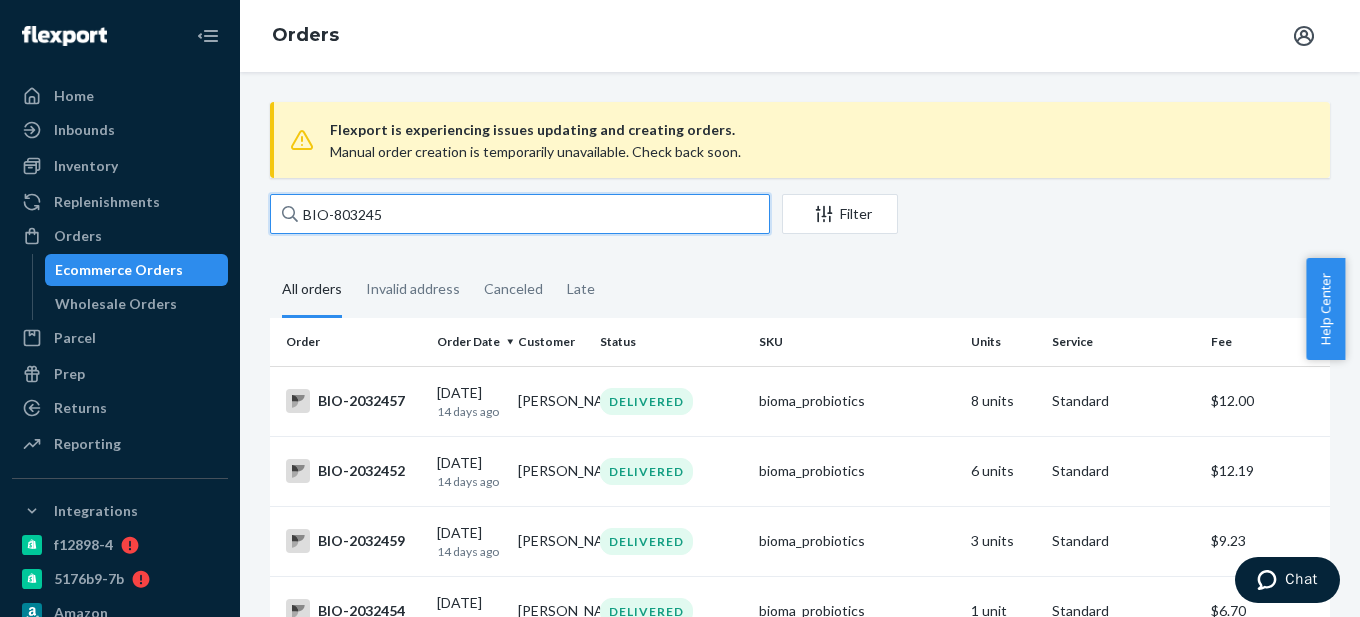drag, startPoint x: 333, startPoint y: 215, endPoint x: 457, endPoint y: 211, distance: 124.0645 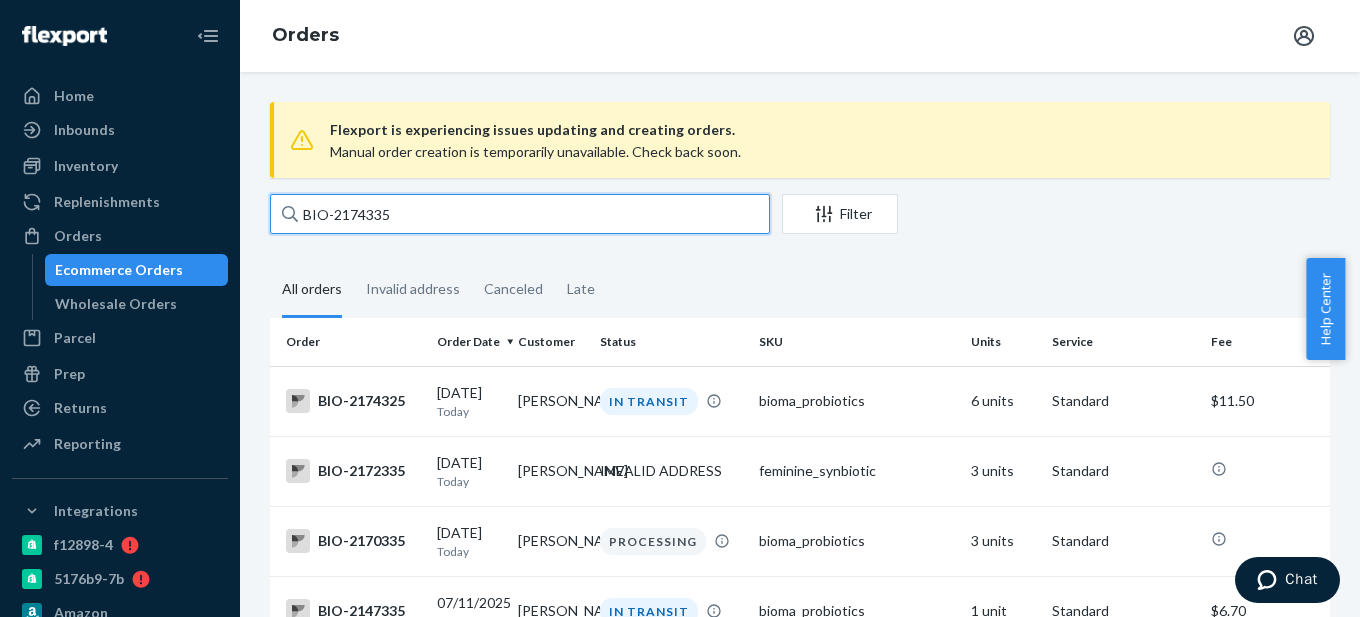 type on "BIO-2174335" 